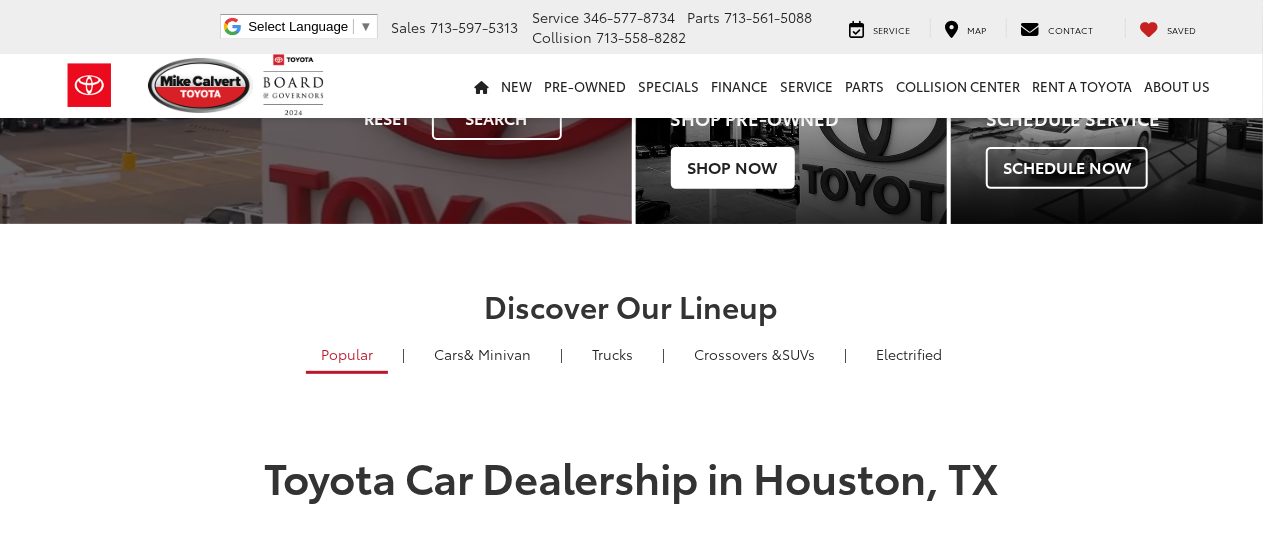scroll, scrollTop: 633, scrollLeft: 0, axis: vertical 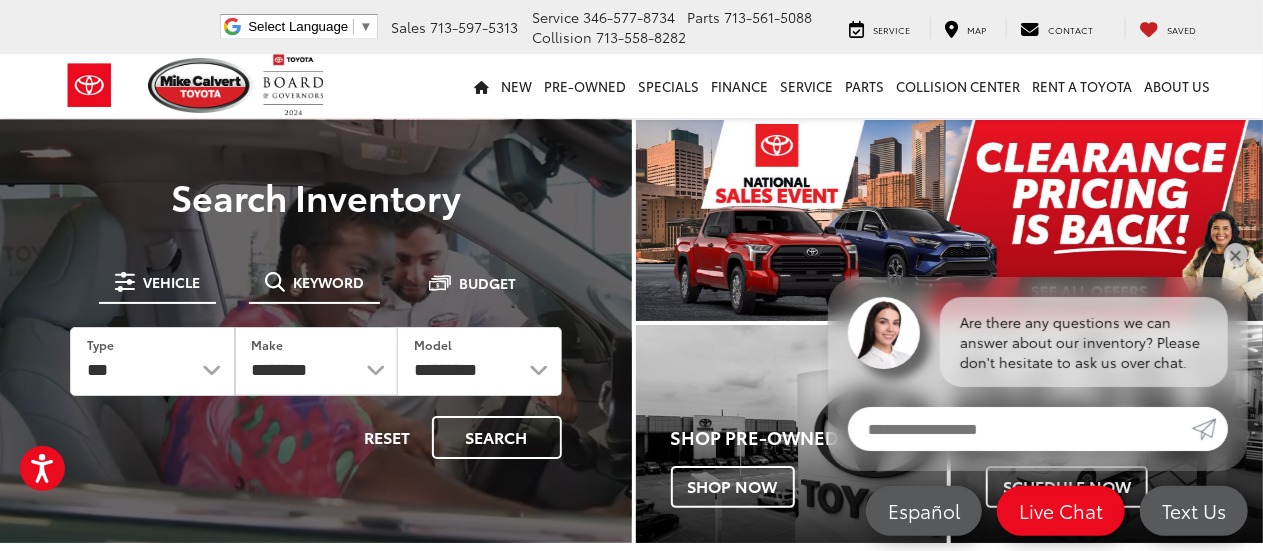 click on "Keyword" at bounding box center (328, 282) 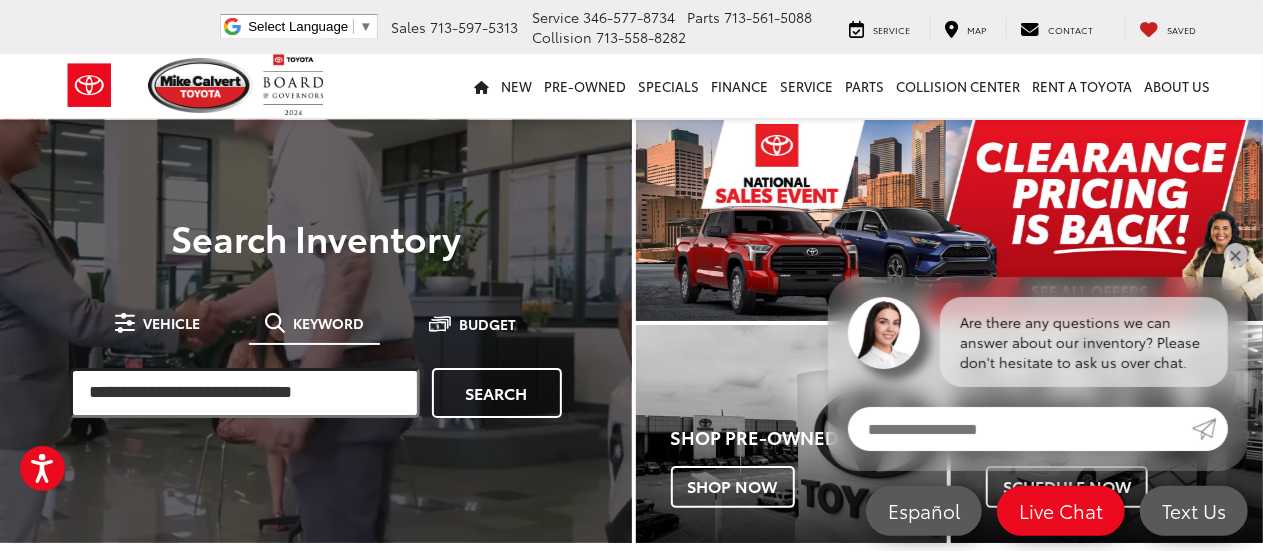 click at bounding box center [245, 393] 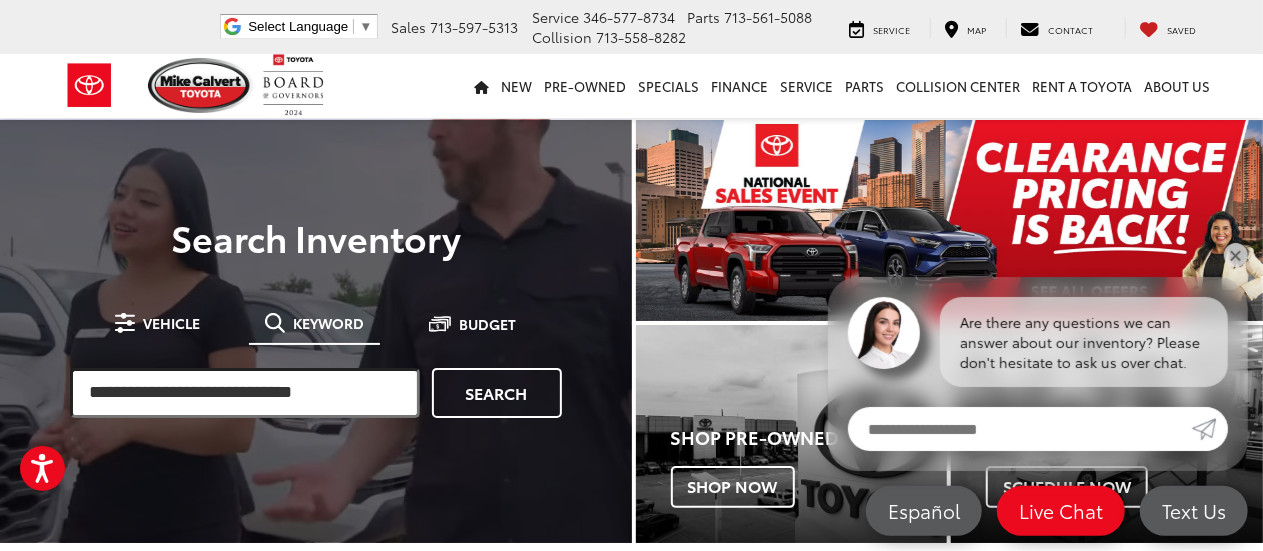 paste on "**********" 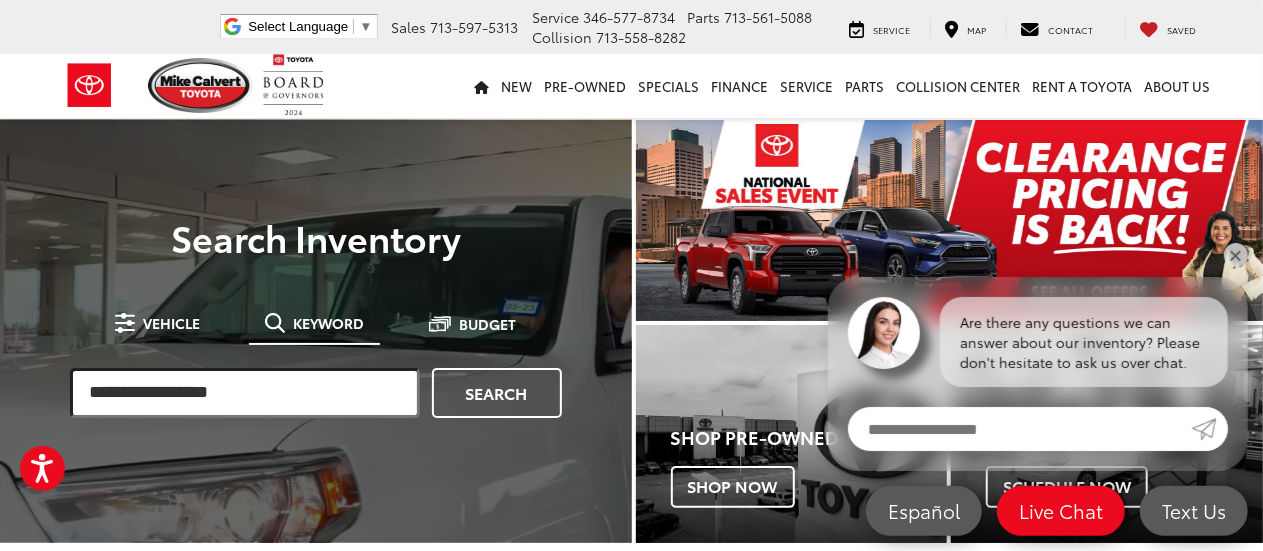 type on "**********" 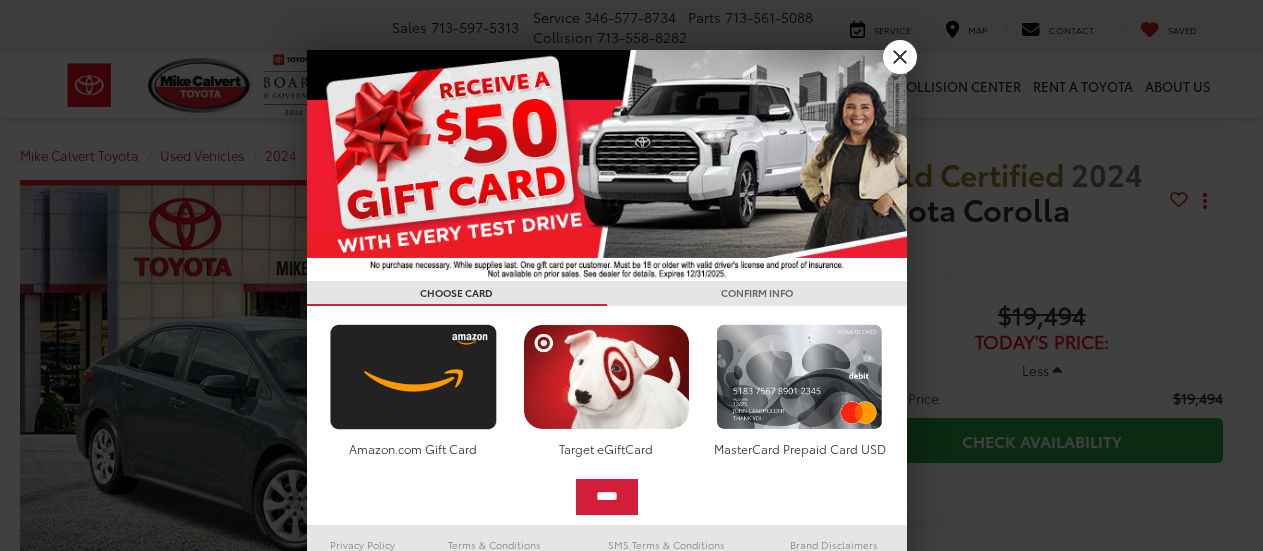 scroll, scrollTop: 0, scrollLeft: 0, axis: both 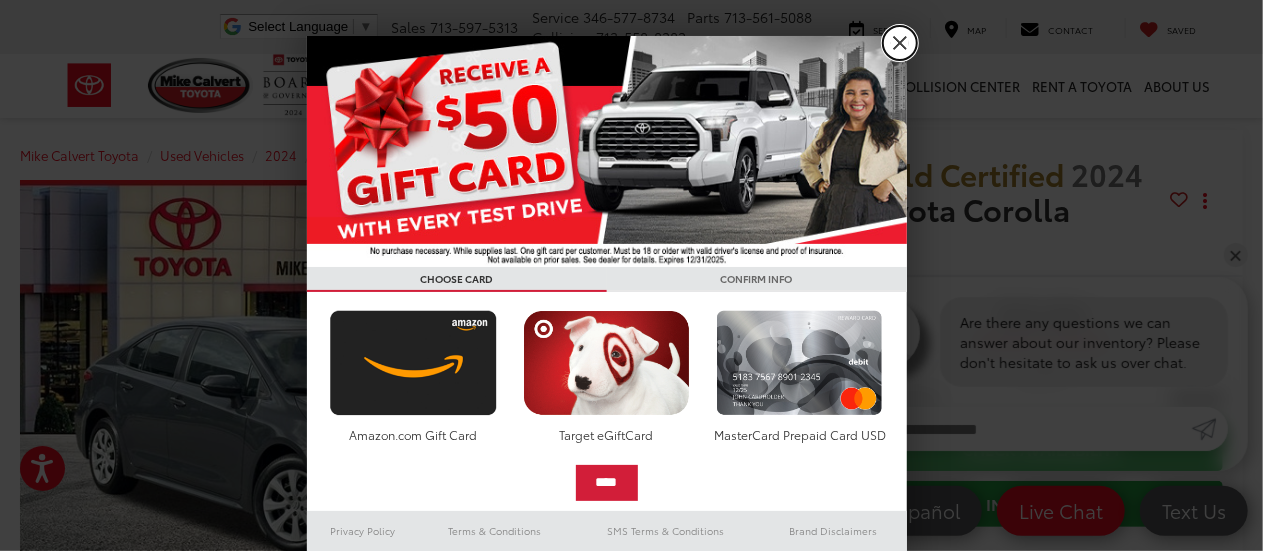 click on "X" at bounding box center (900, 43) 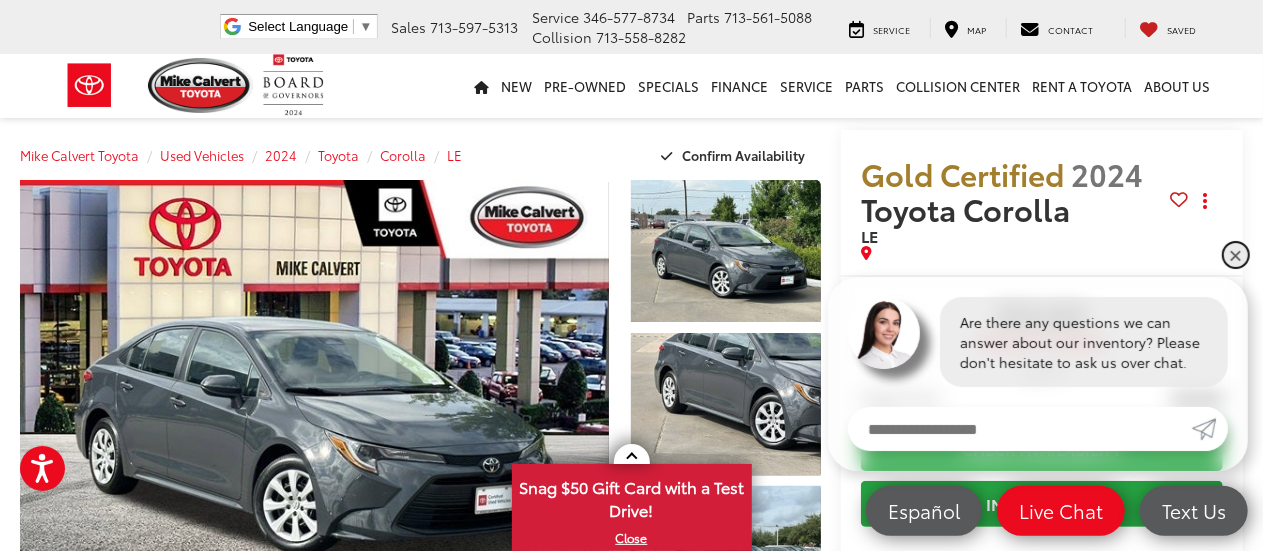 click on "✕" at bounding box center (1236, 255) 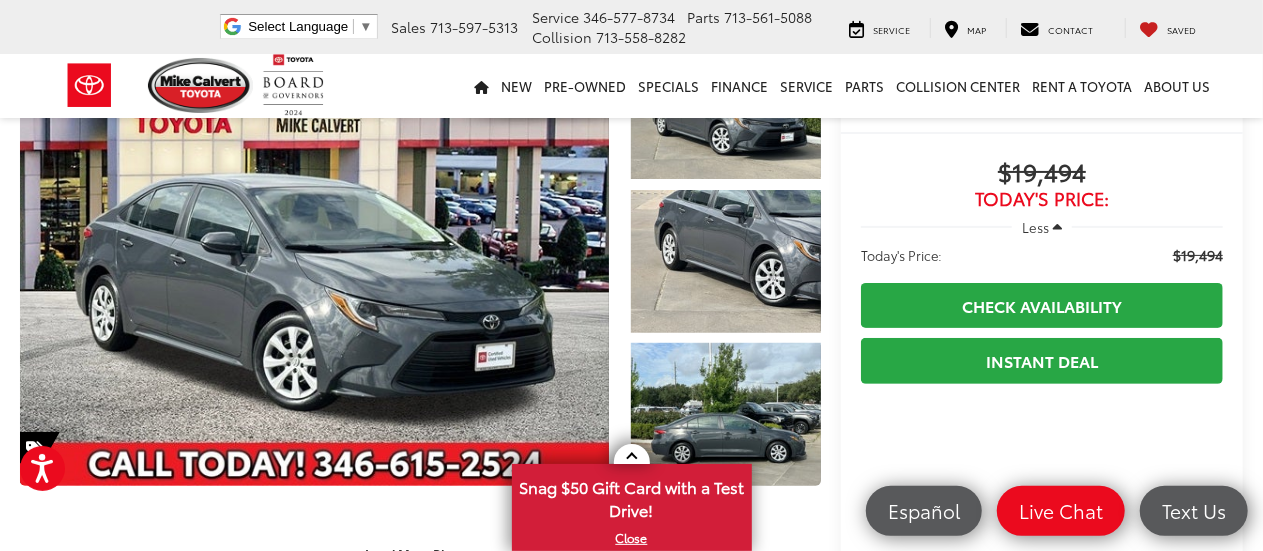 scroll, scrollTop: 144, scrollLeft: 0, axis: vertical 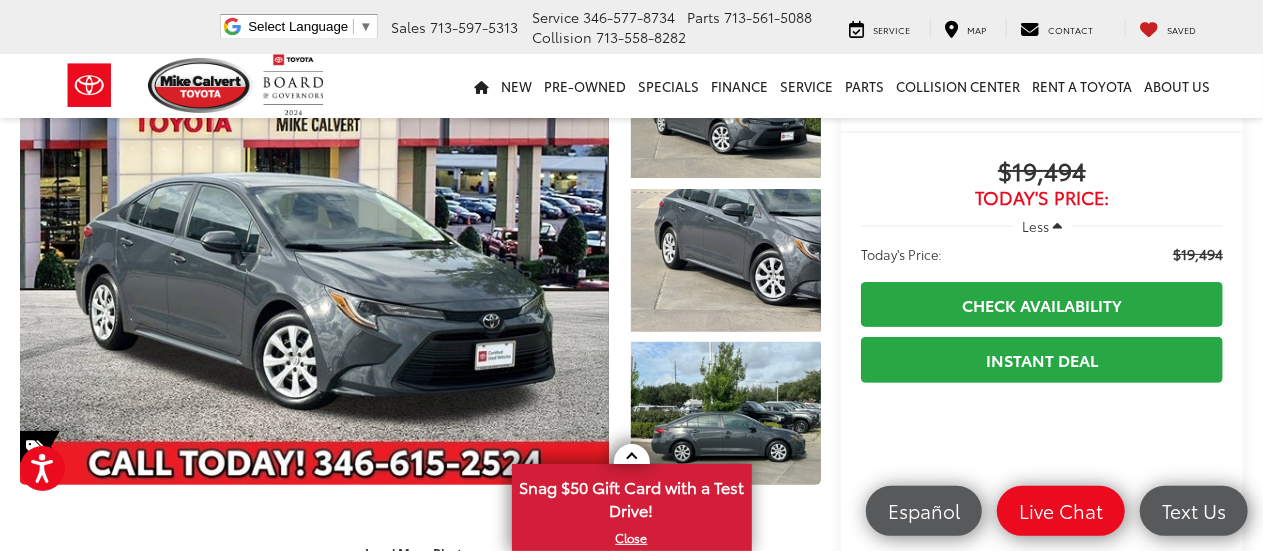 click on "Less" at bounding box center [1035, 226] 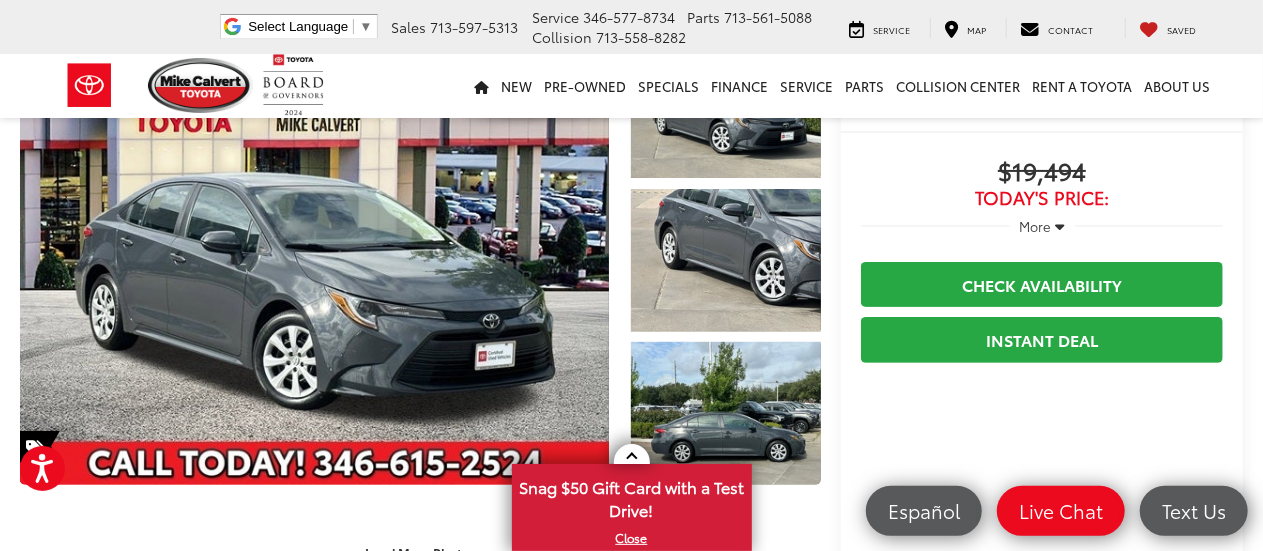 click on "More" at bounding box center [1036, 226] 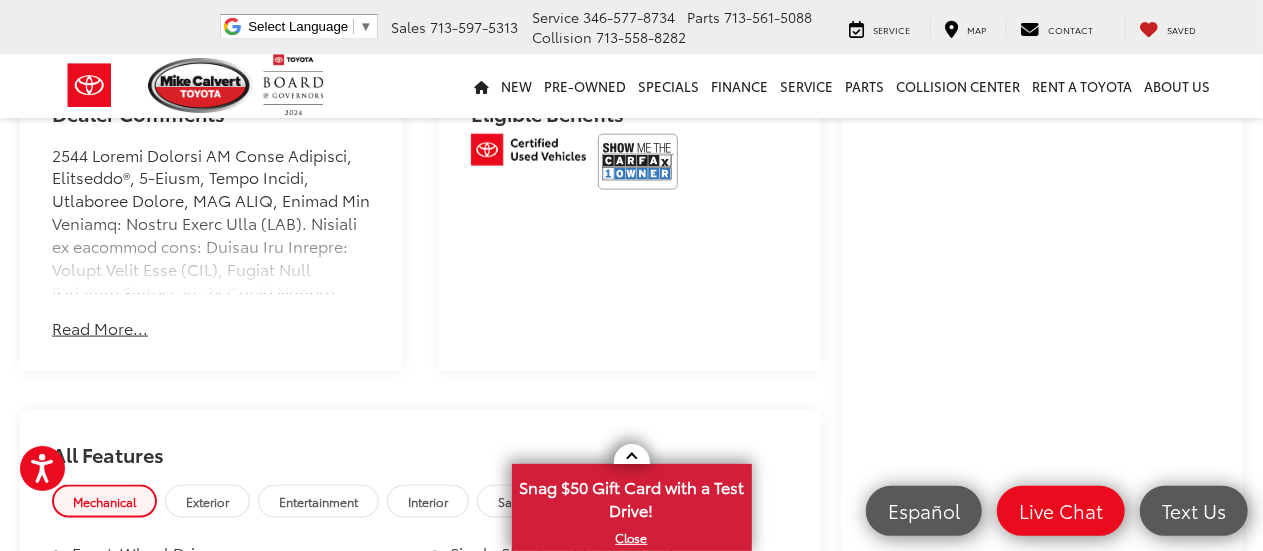 scroll, scrollTop: 1169, scrollLeft: 0, axis: vertical 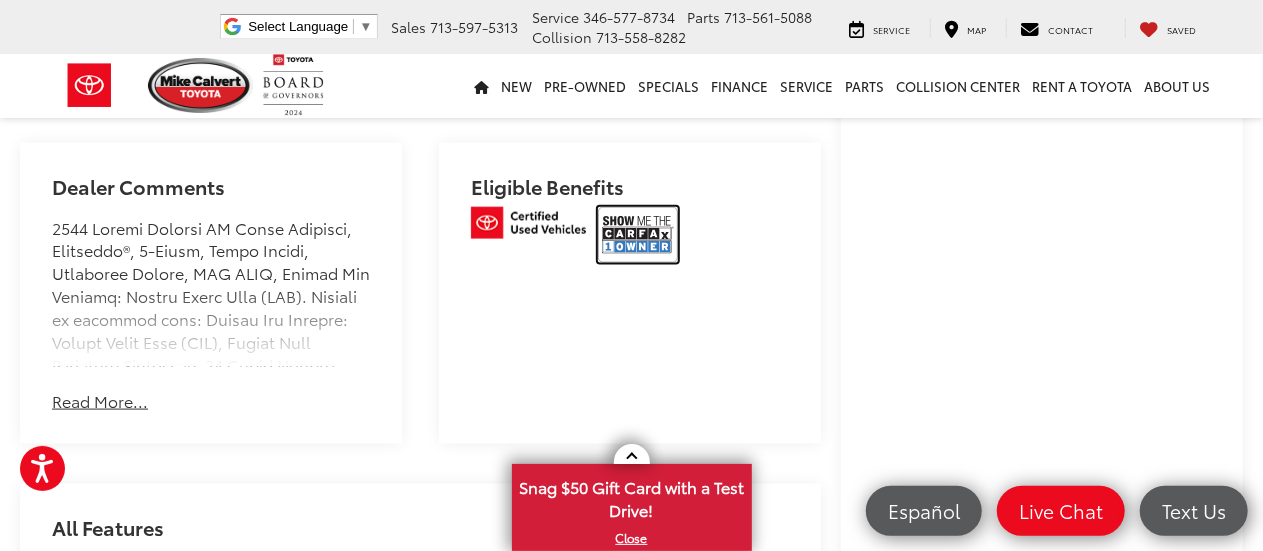 click at bounding box center [638, 235] 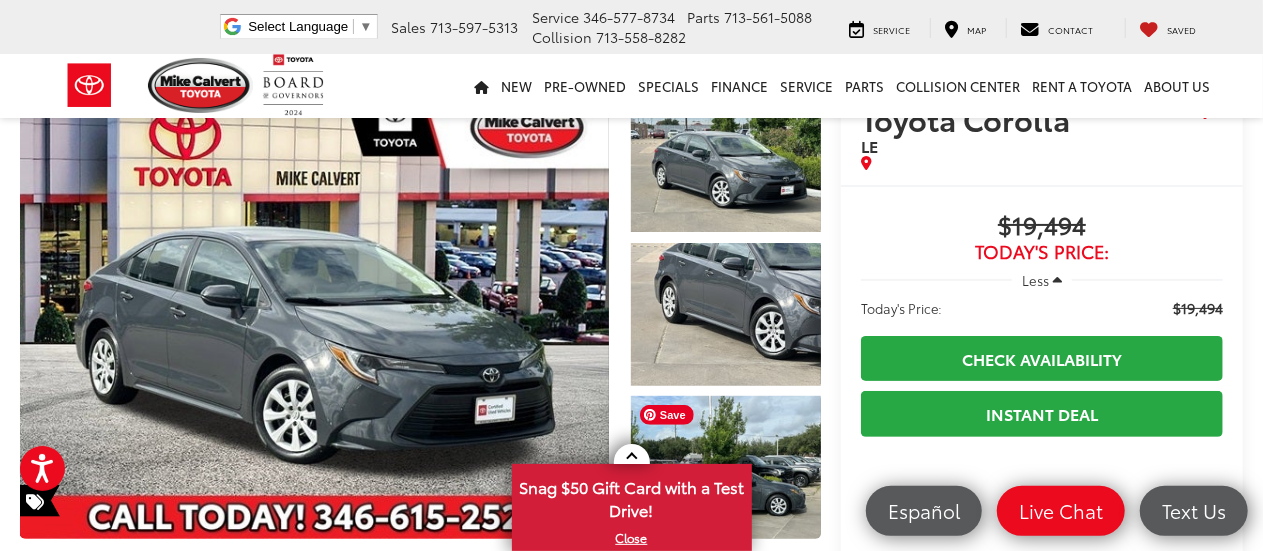 scroll, scrollTop: 0, scrollLeft: 0, axis: both 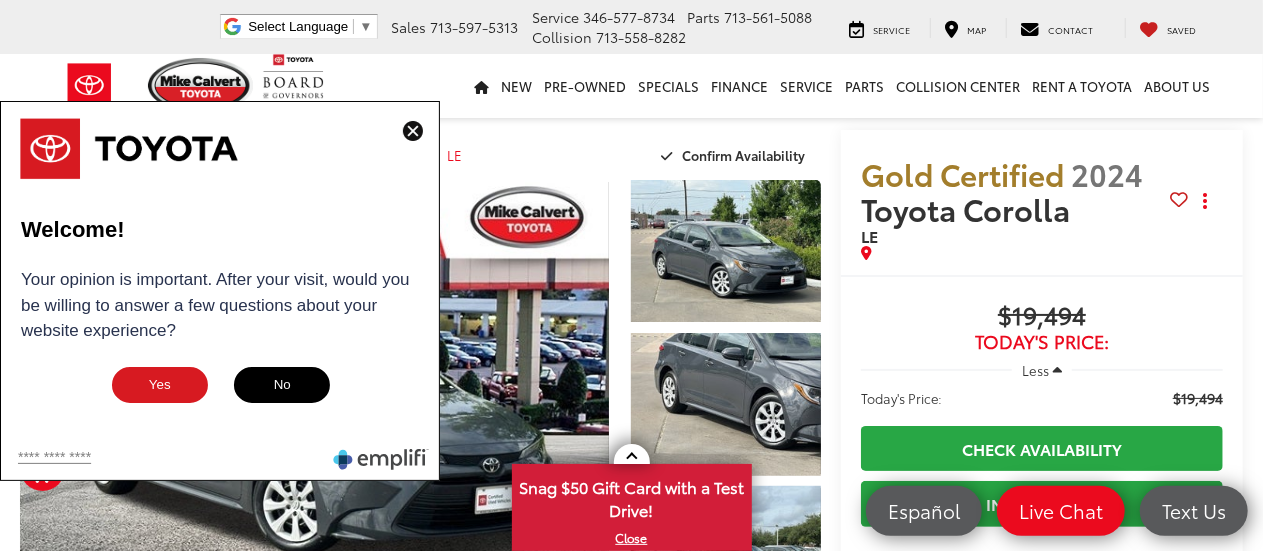 click at bounding box center (413, 131) 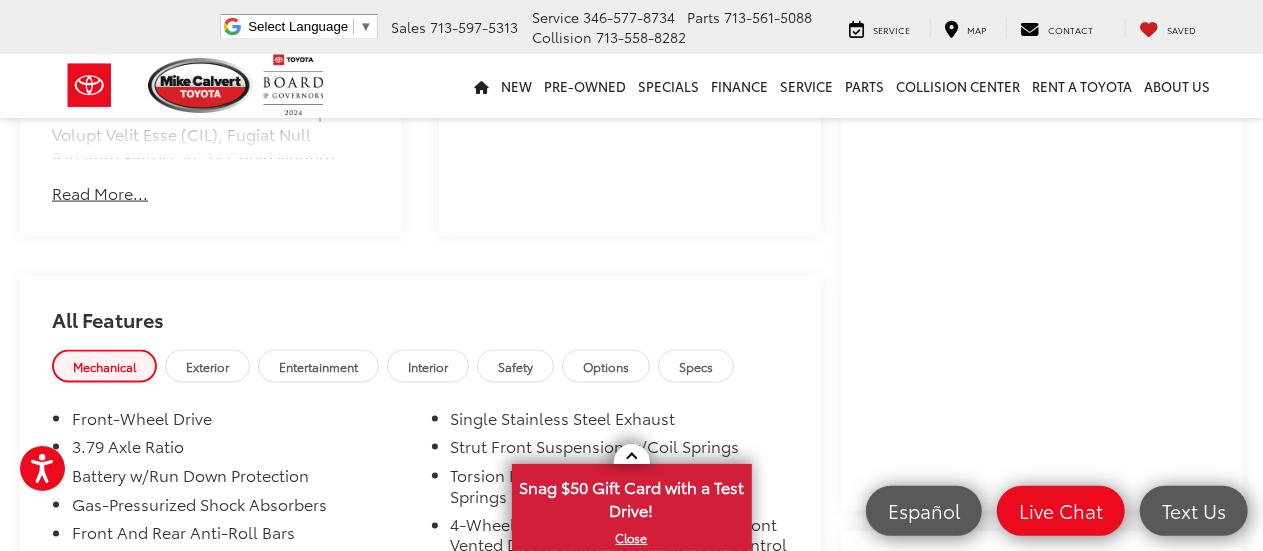 scroll, scrollTop: 1382, scrollLeft: 0, axis: vertical 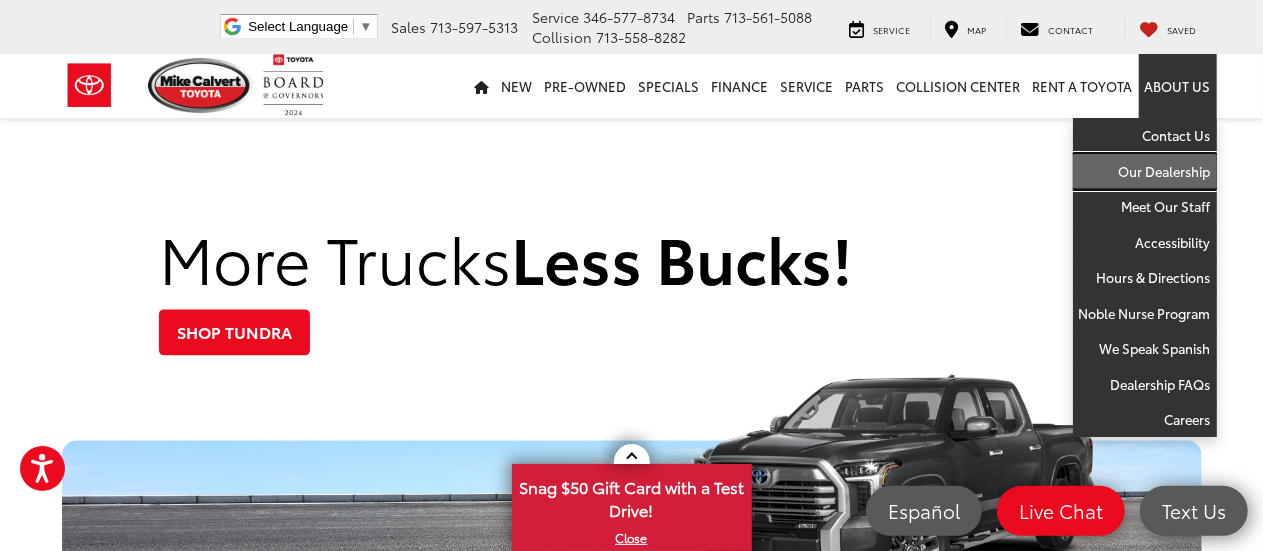 click on "Our Dealership" at bounding box center [1145, 172] 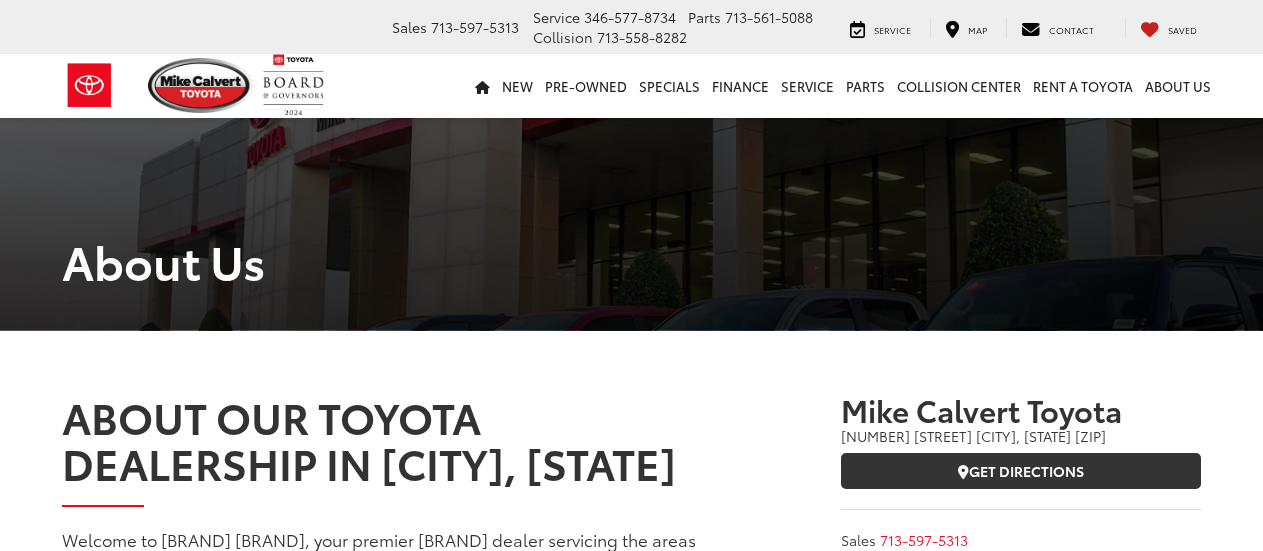 scroll, scrollTop: 0, scrollLeft: 0, axis: both 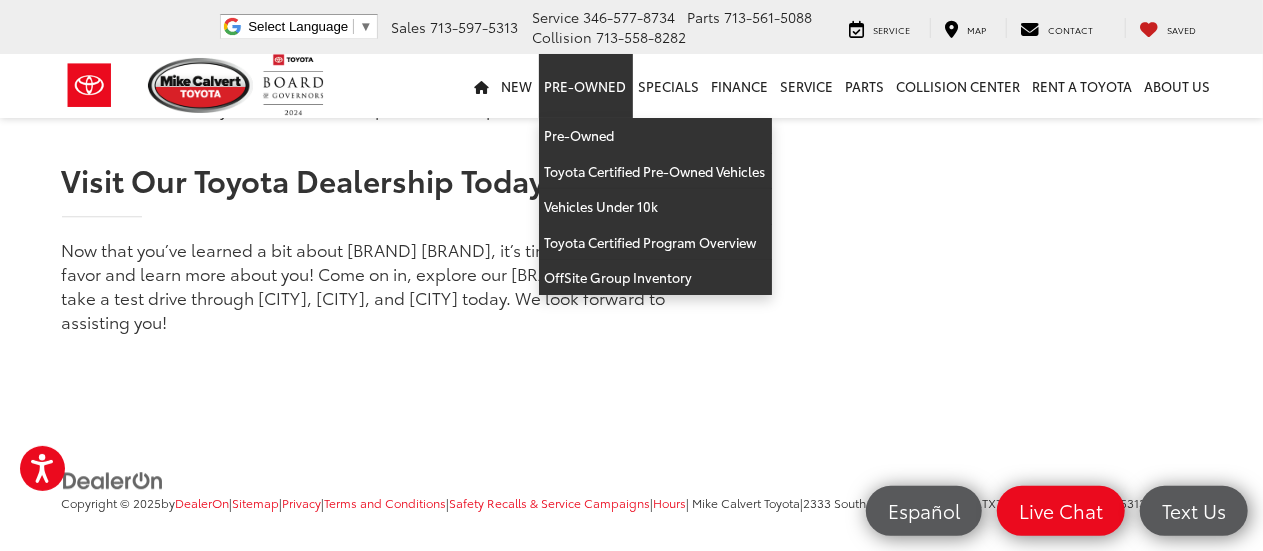 click on "Pre-Owned" at bounding box center [586, 86] 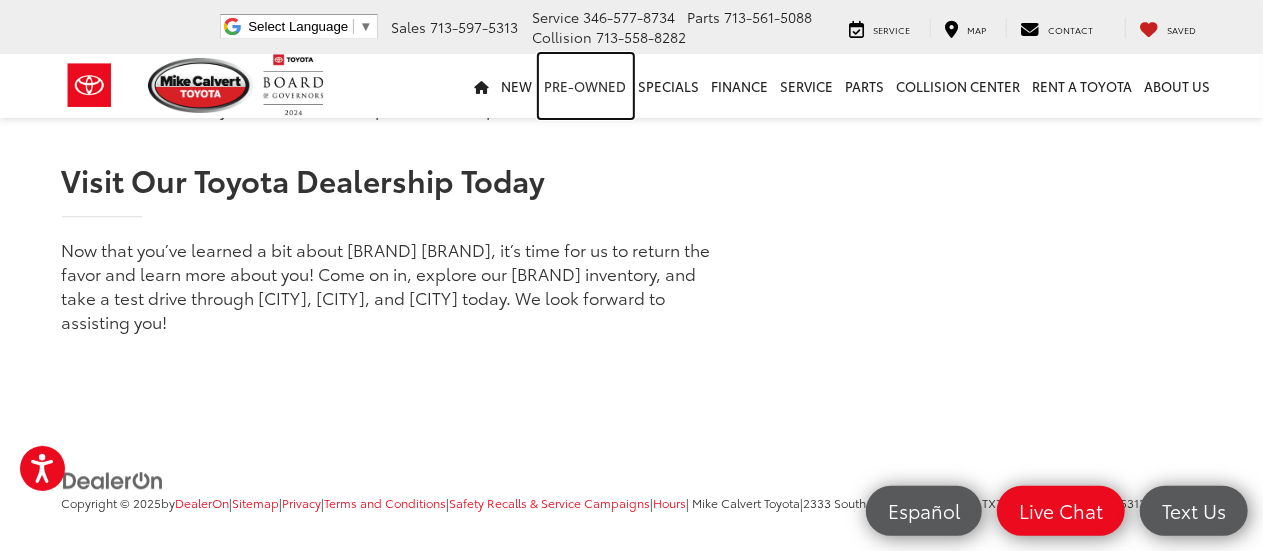 click on "Pre-Owned" at bounding box center [586, 86] 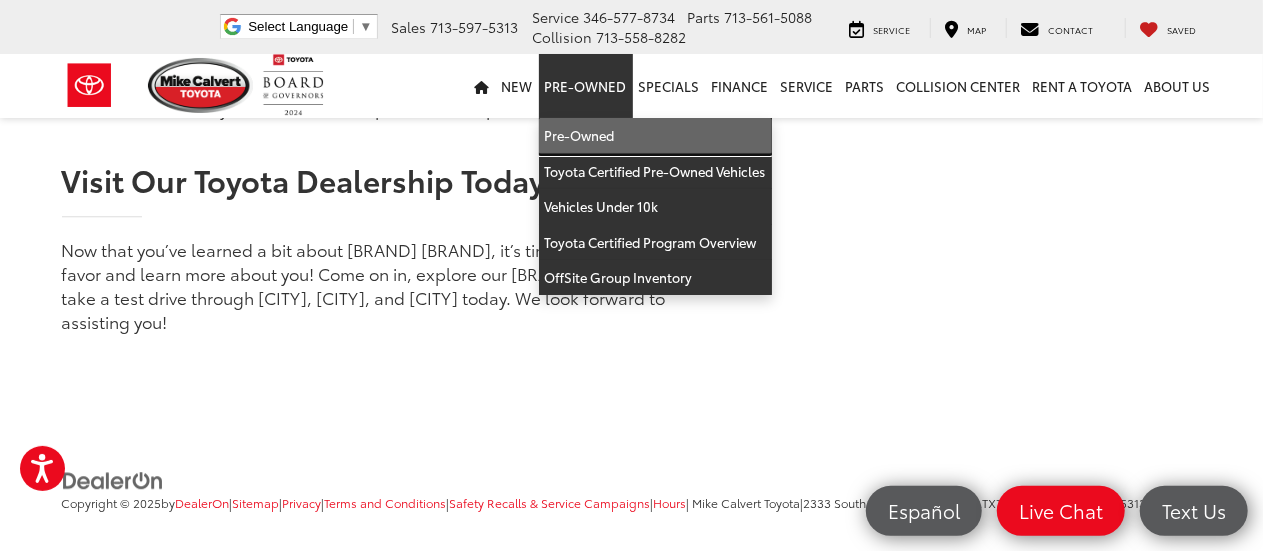 click on "Pre-Owned" at bounding box center [655, 136] 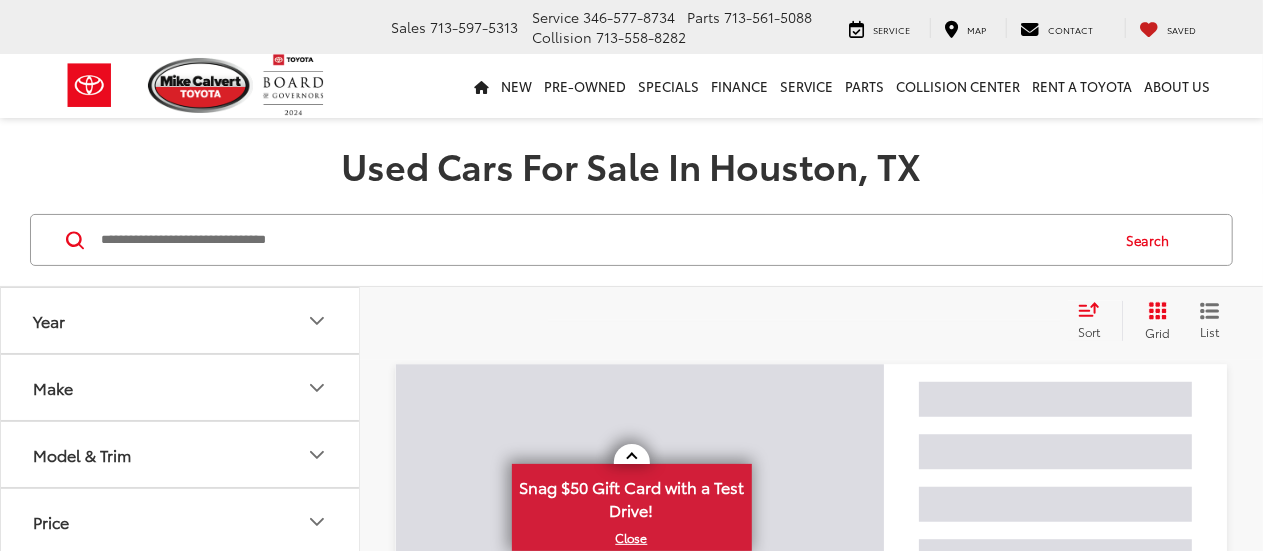 scroll, scrollTop: 186, scrollLeft: 0, axis: vertical 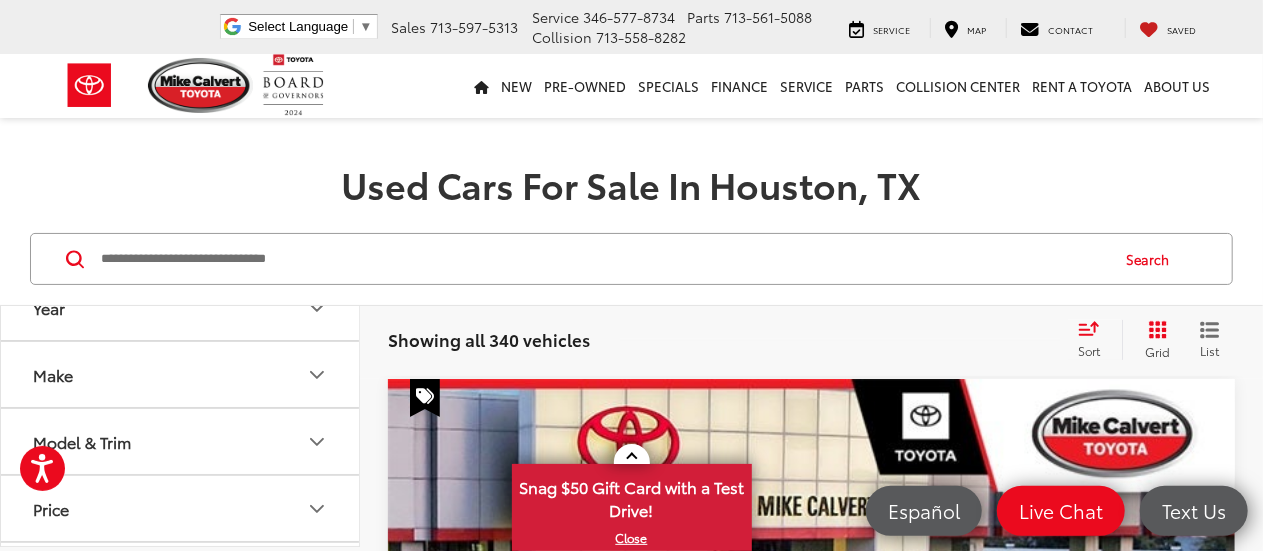 click 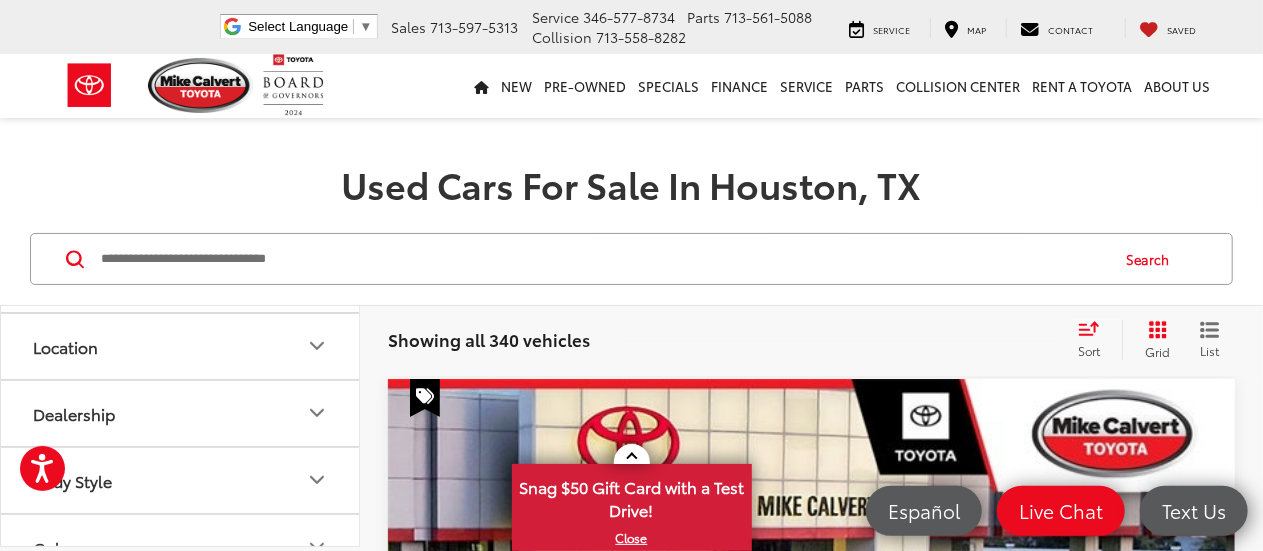 scroll, scrollTop: 862, scrollLeft: 0, axis: vertical 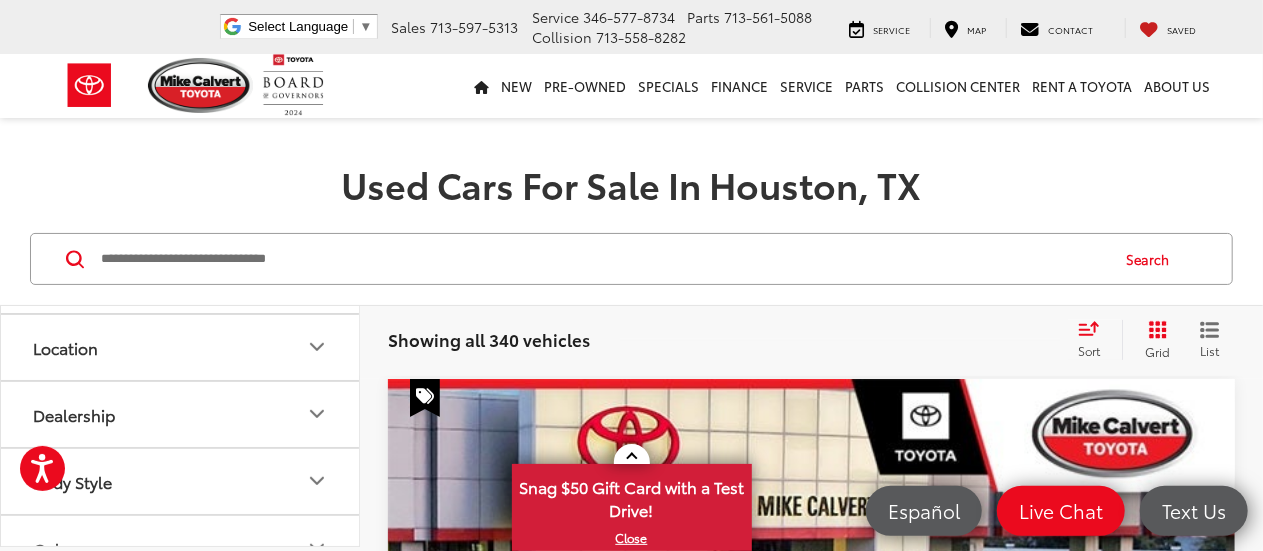 click at bounding box center [180, 49] 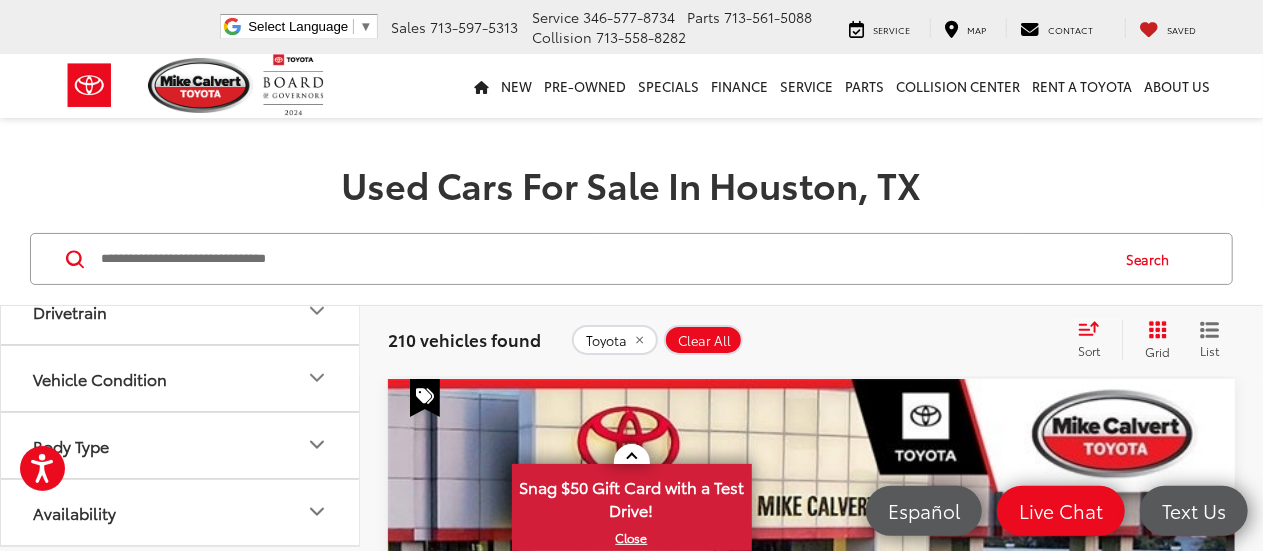 scroll, scrollTop: 1716, scrollLeft: 0, axis: vertical 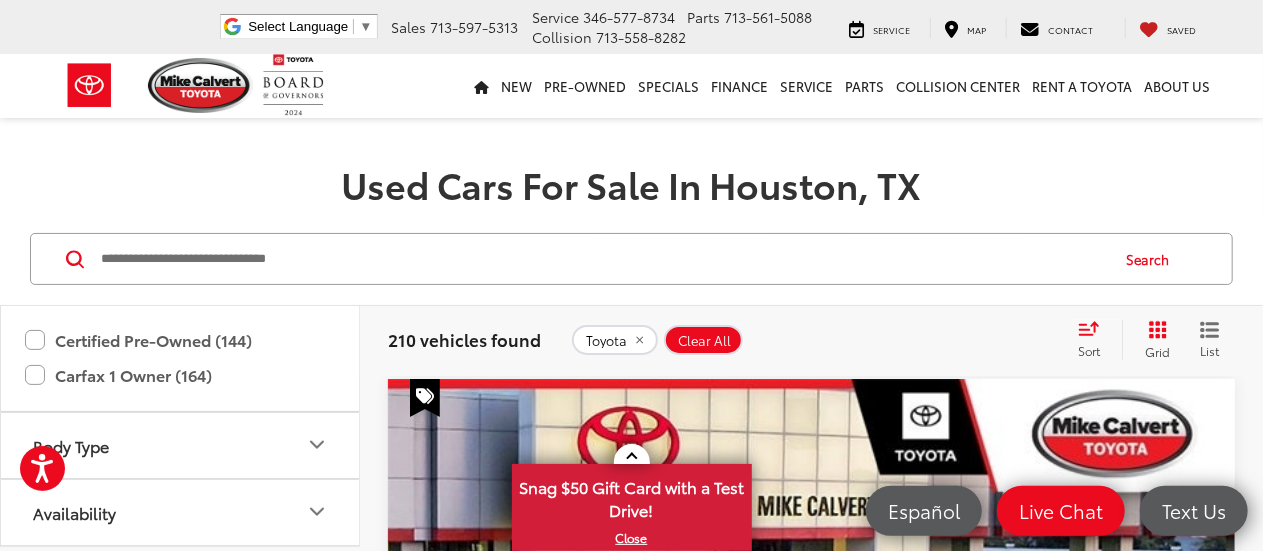 click 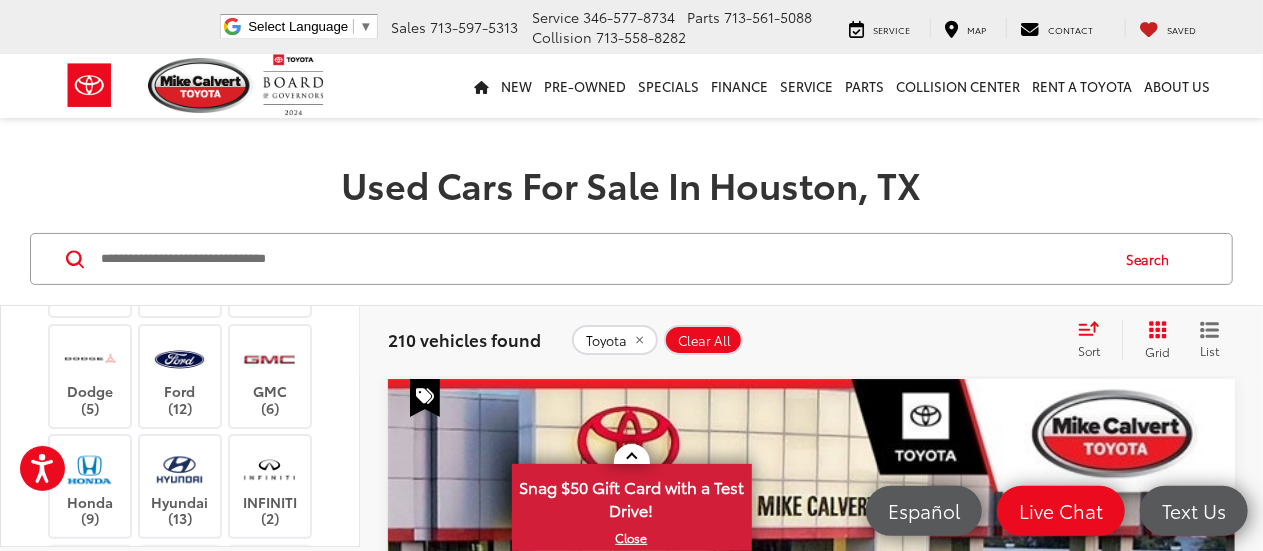 scroll, scrollTop: 0, scrollLeft: 0, axis: both 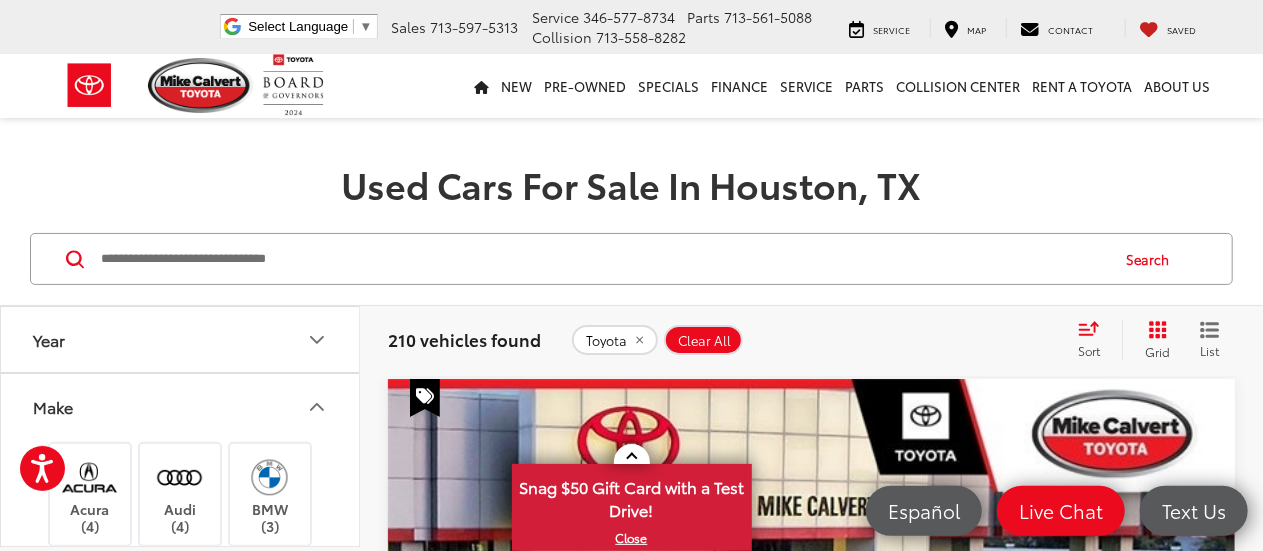 click 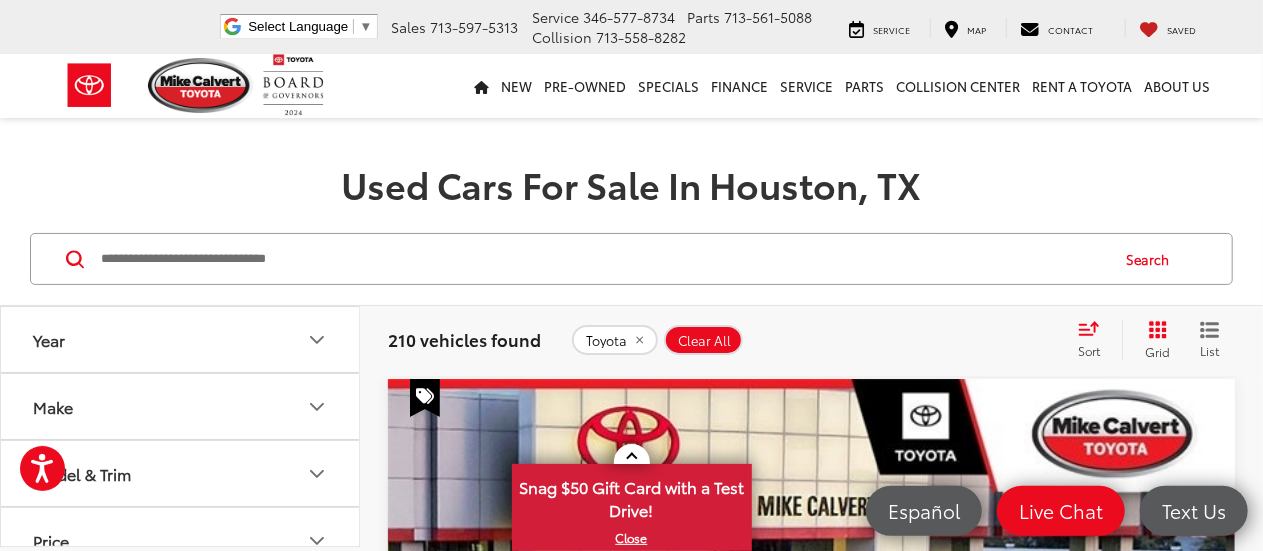 click 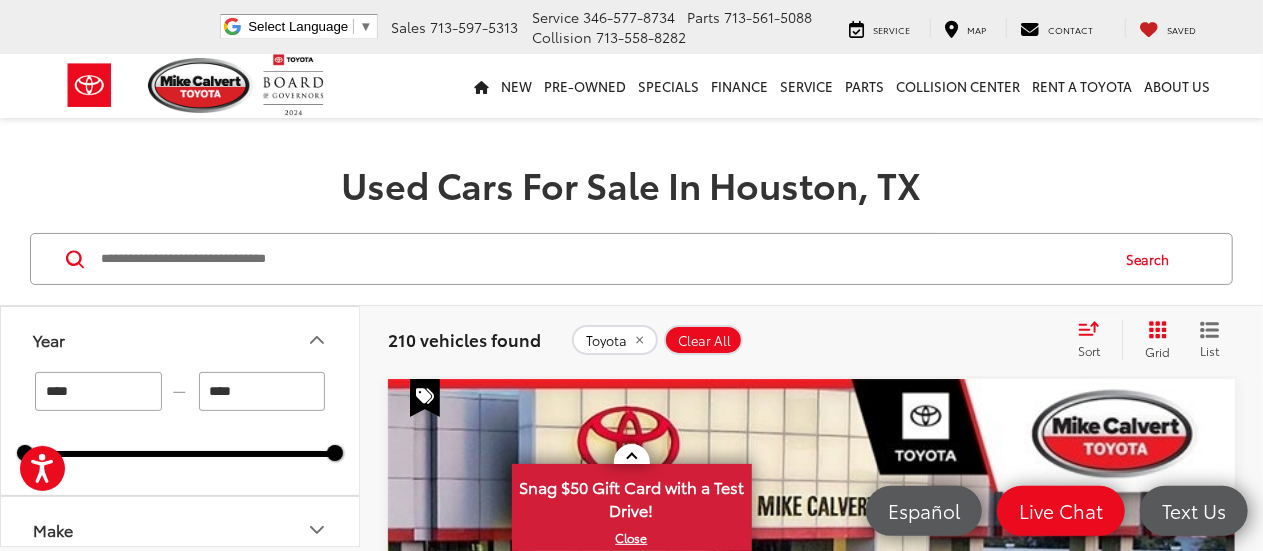 click on "****" at bounding box center [98, 391] 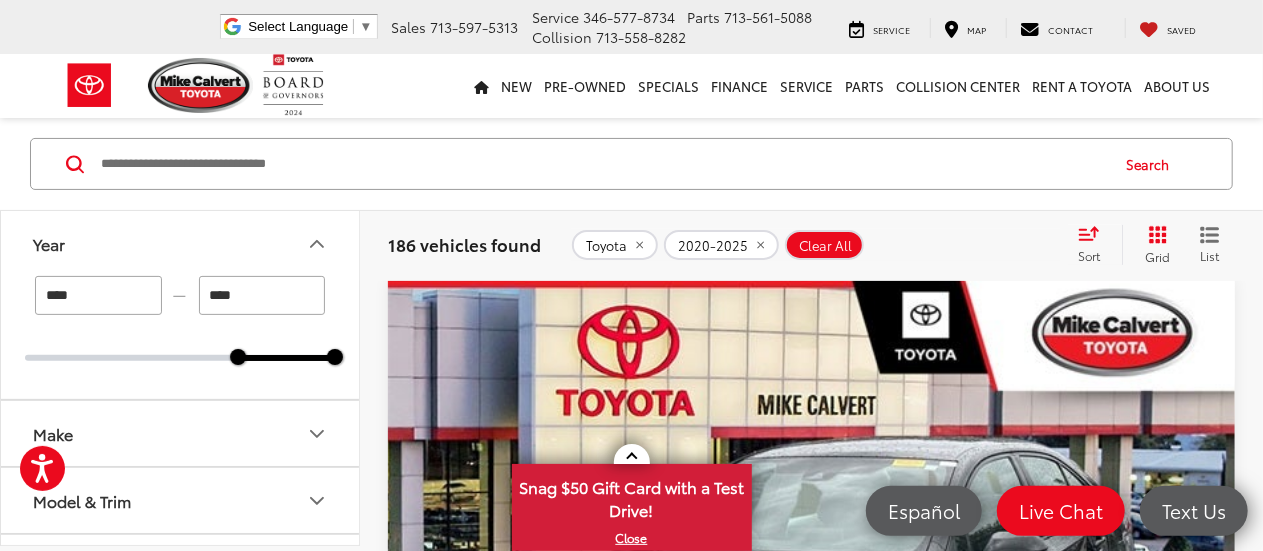 scroll, scrollTop: 185, scrollLeft: 0, axis: vertical 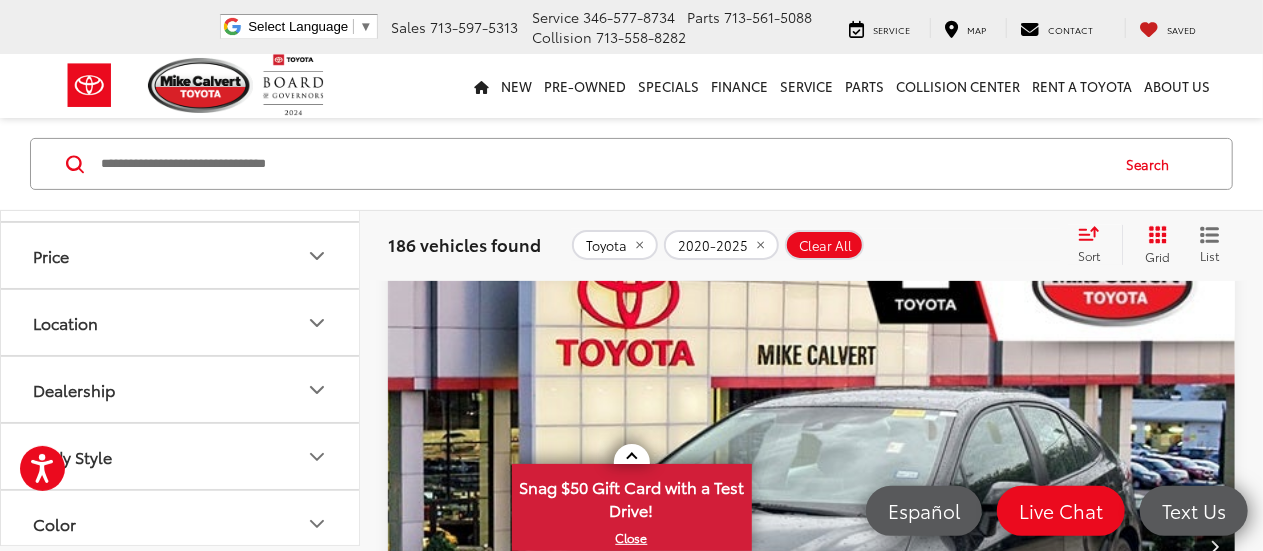 click on "Dealership" at bounding box center [181, 389] 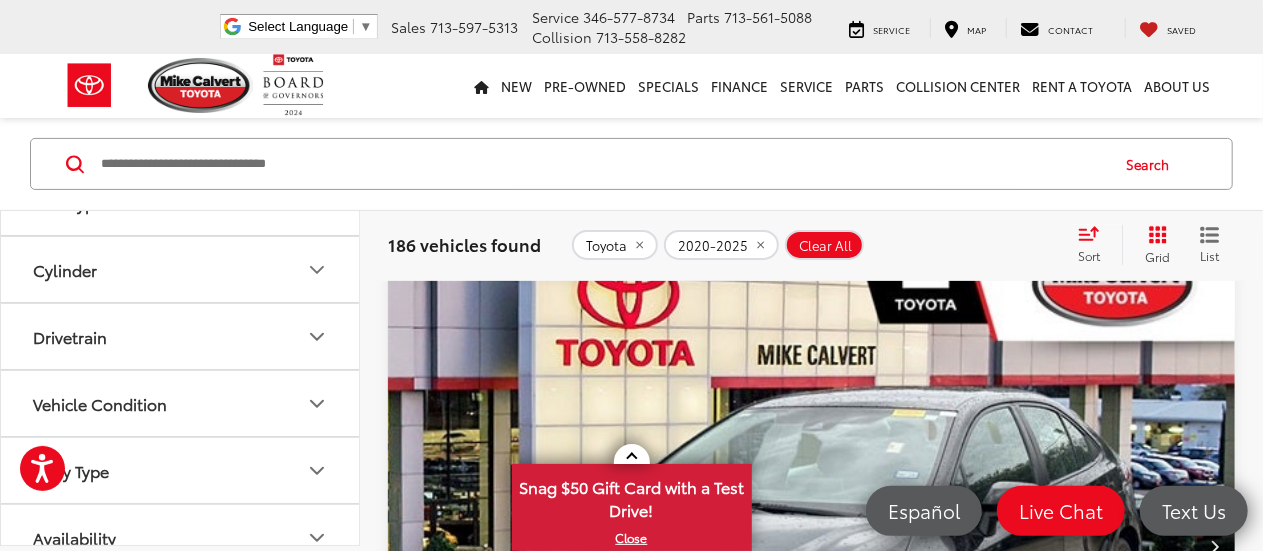 scroll, scrollTop: 767, scrollLeft: 0, axis: vertical 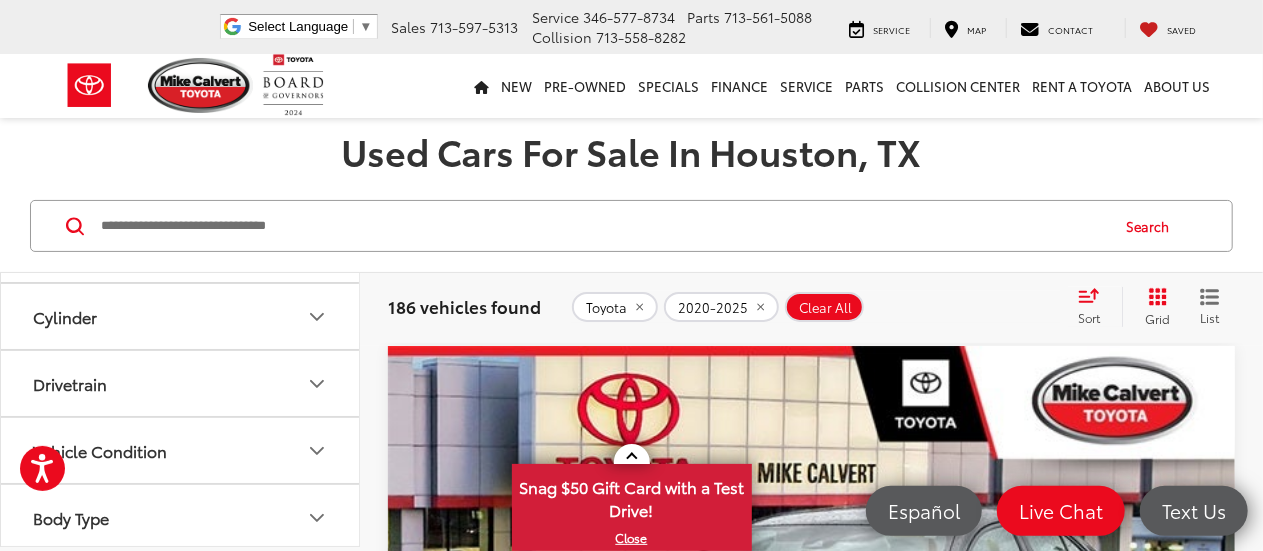 click on "Sort" at bounding box center [1089, 317] 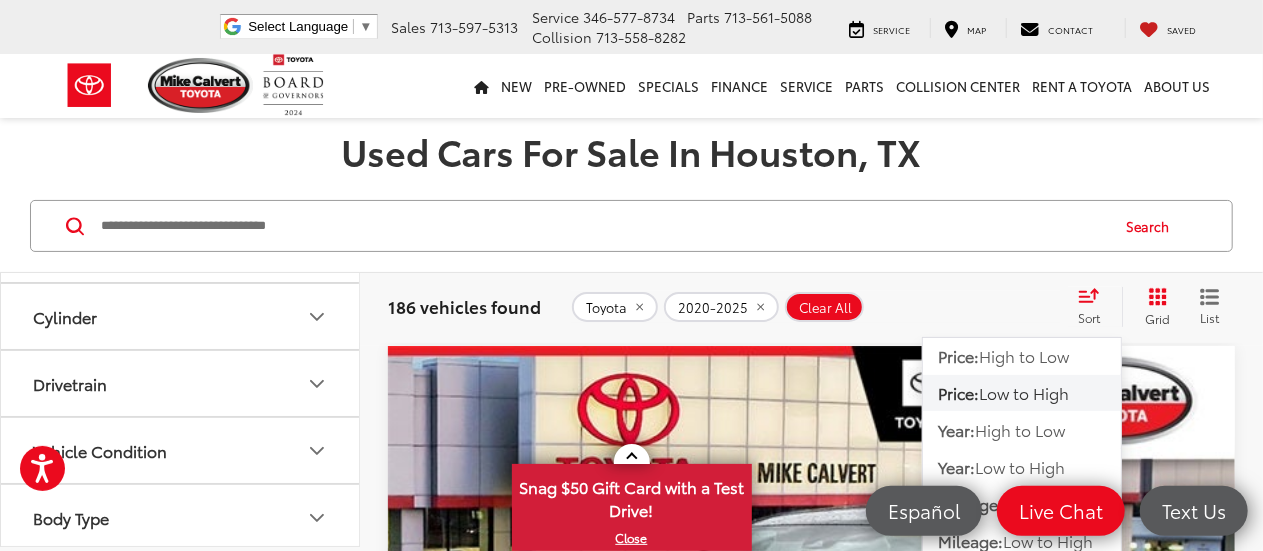 click on "Low to High" at bounding box center [1024, 392] 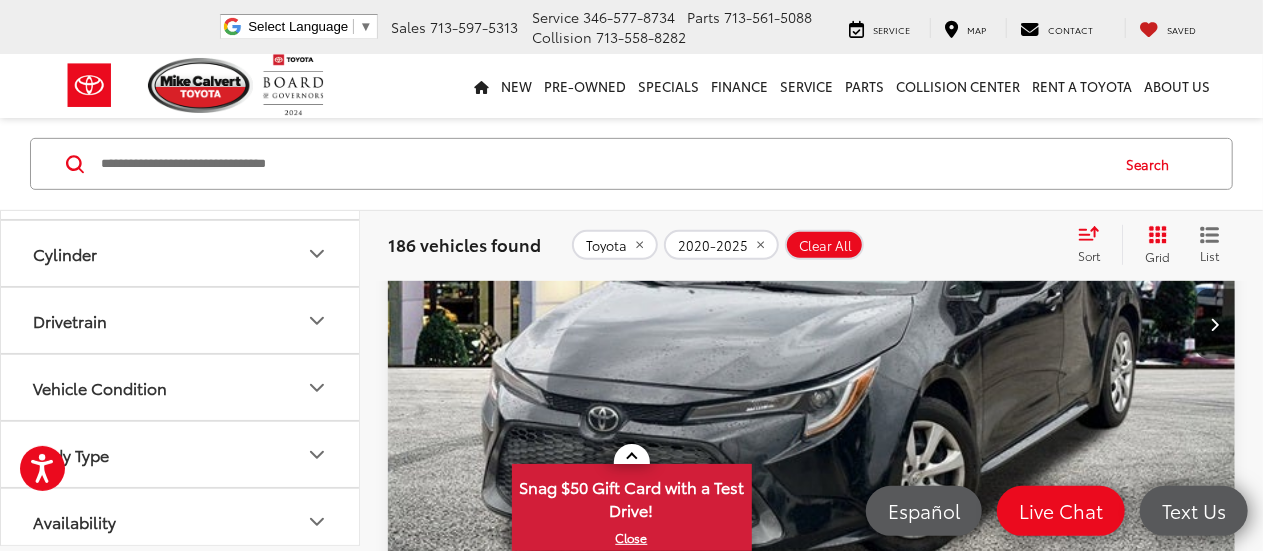 scroll, scrollTop: 418, scrollLeft: 0, axis: vertical 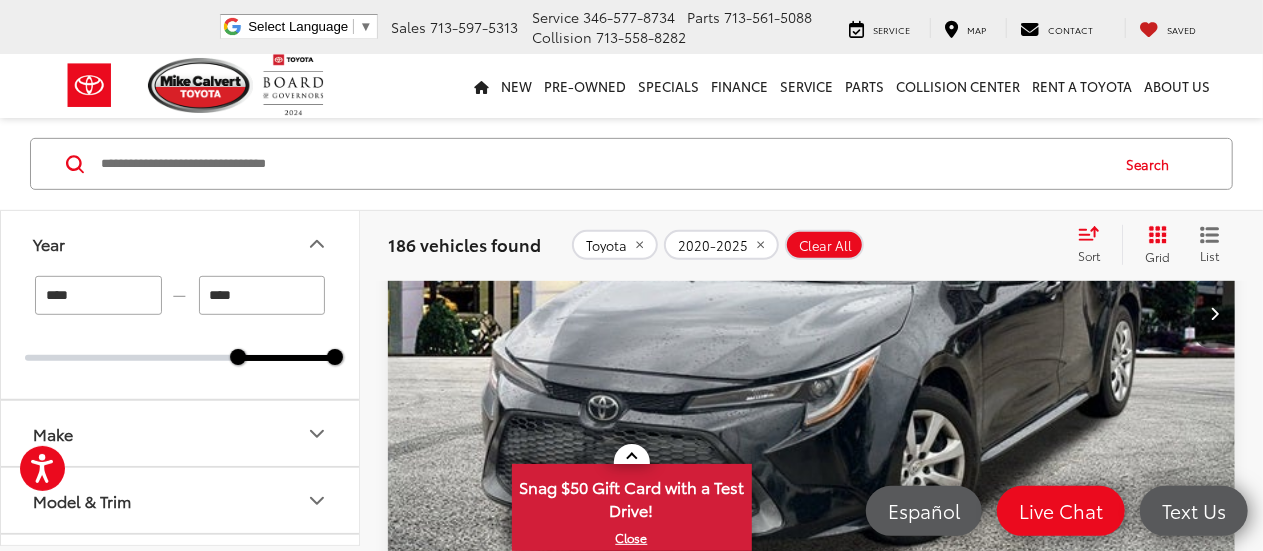click 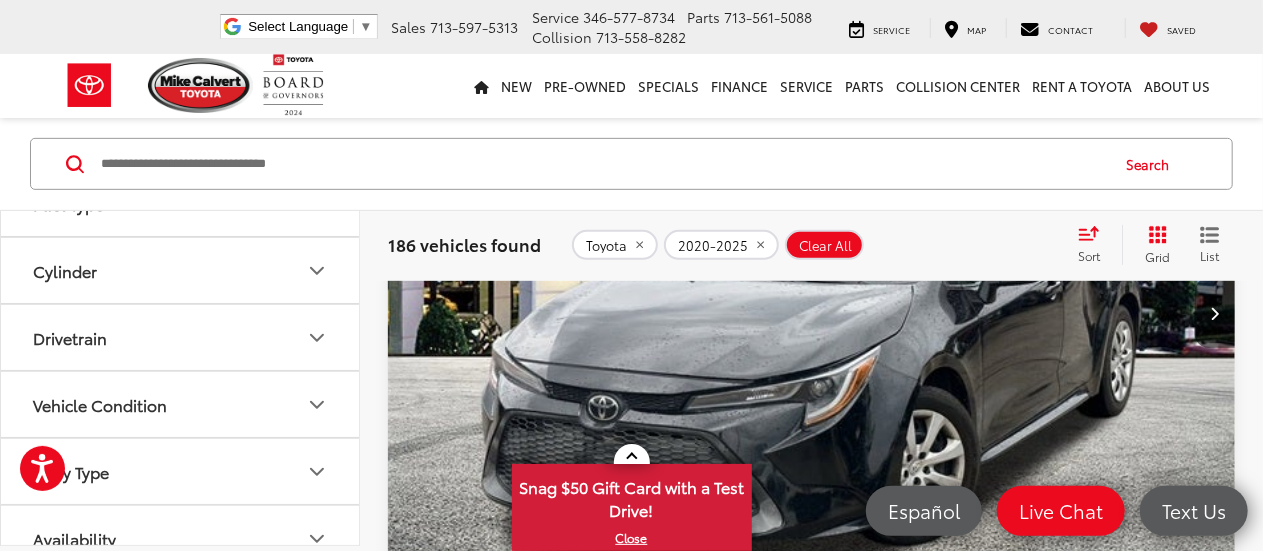 scroll, scrollTop: 644, scrollLeft: 0, axis: vertical 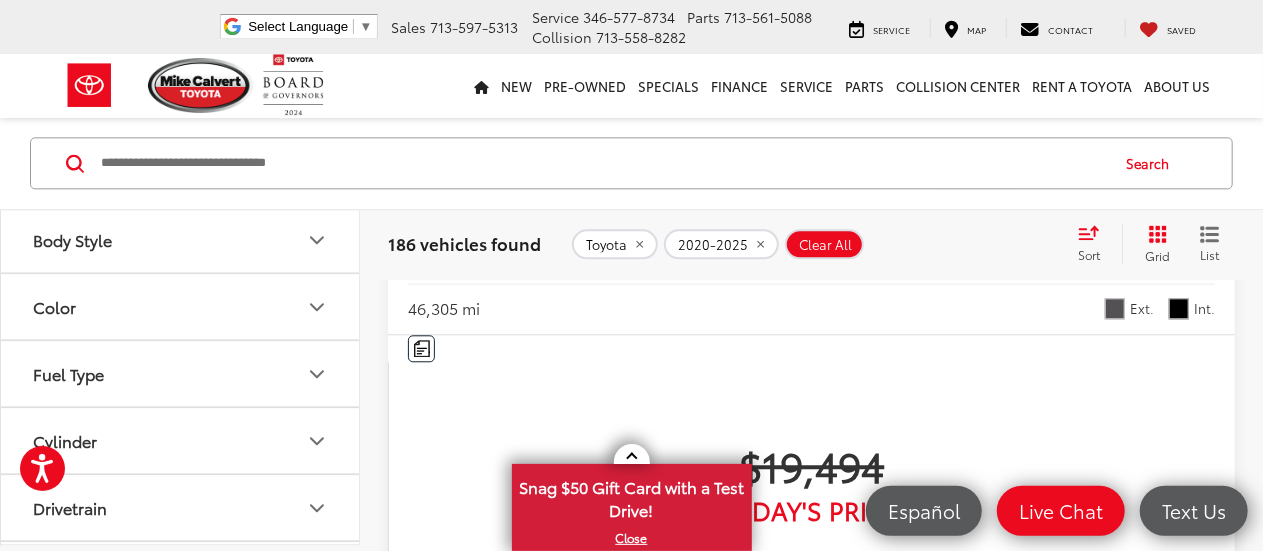 click on "Value Your Trade" at bounding box center [812, 3687] 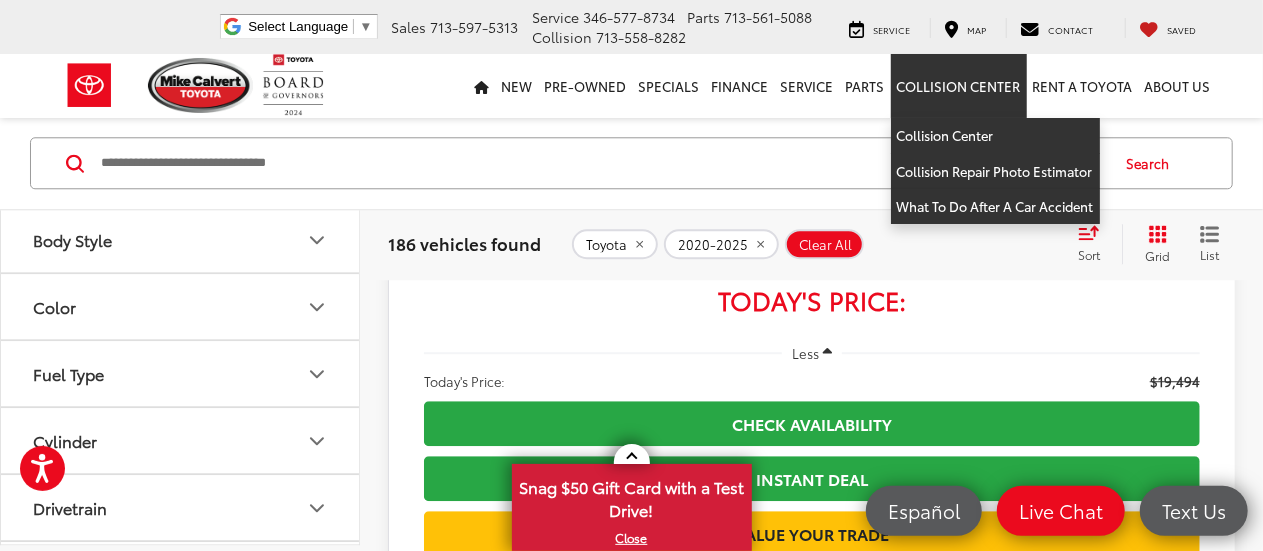 scroll, scrollTop: 2545, scrollLeft: 0, axis: vertical 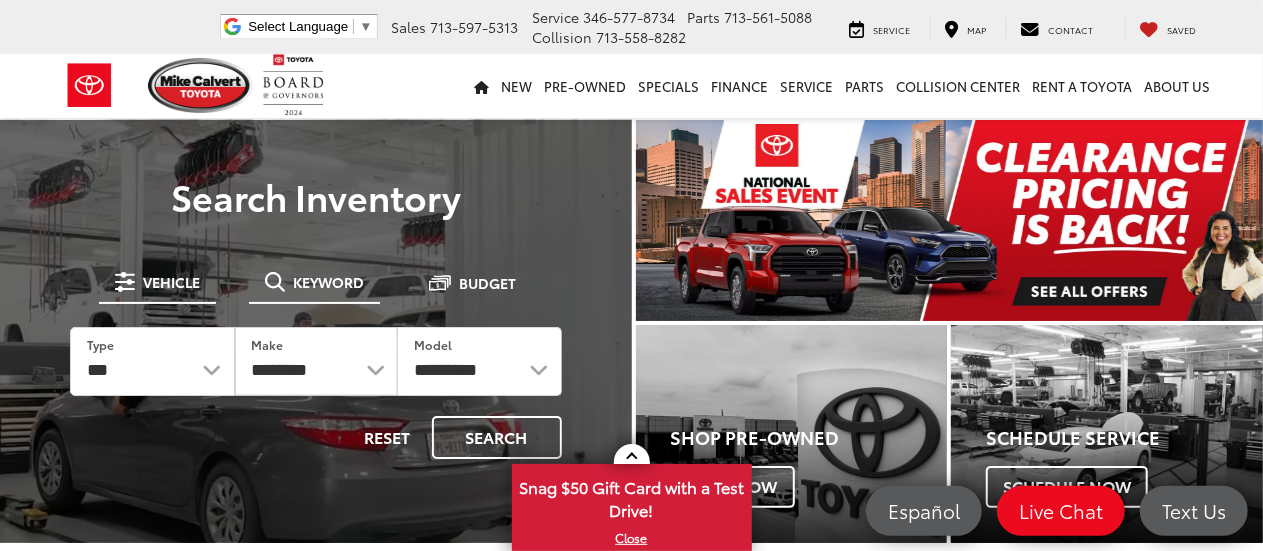 click on "Keyword" at bounding box center (328, 282) 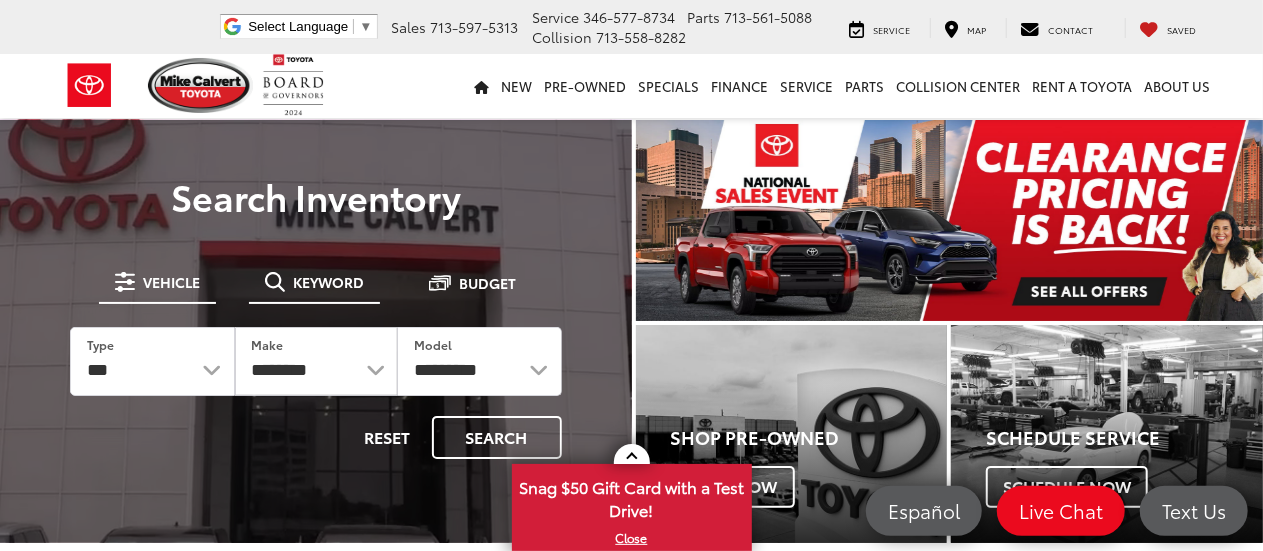scroll, scrollTop: 0, scrollLeft: 0, axis: both 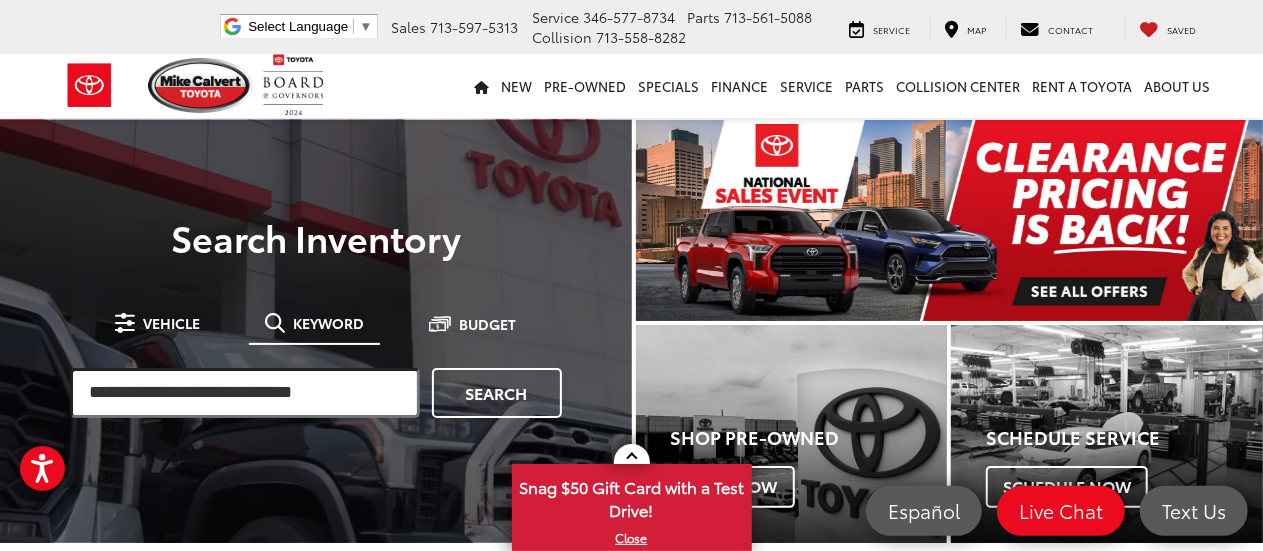 click at bounding box center [245, 393] 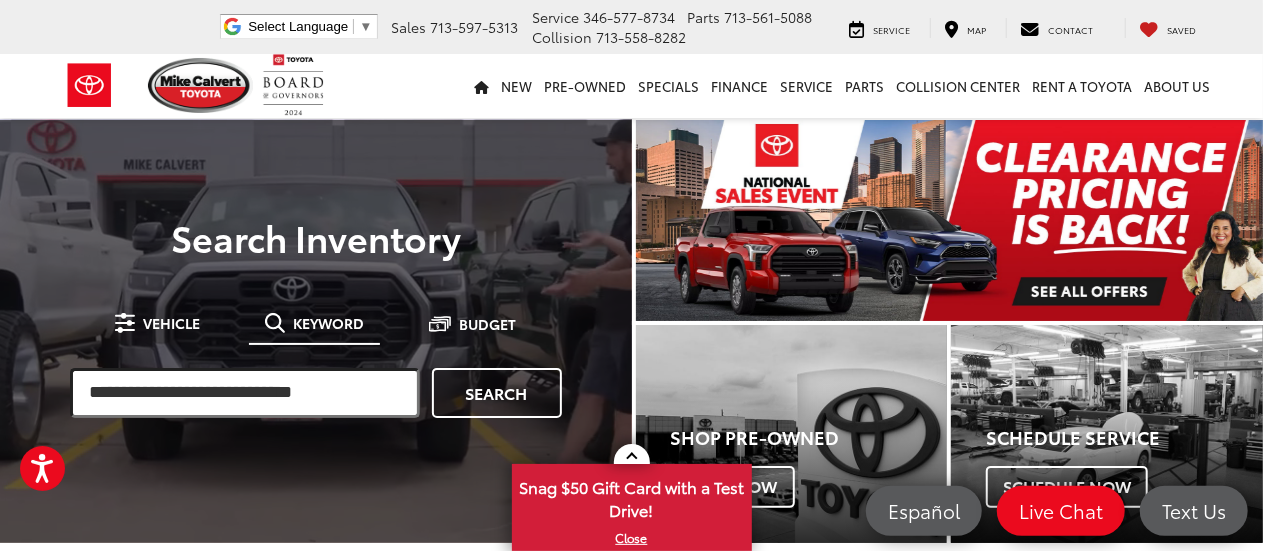 paste on "**********" 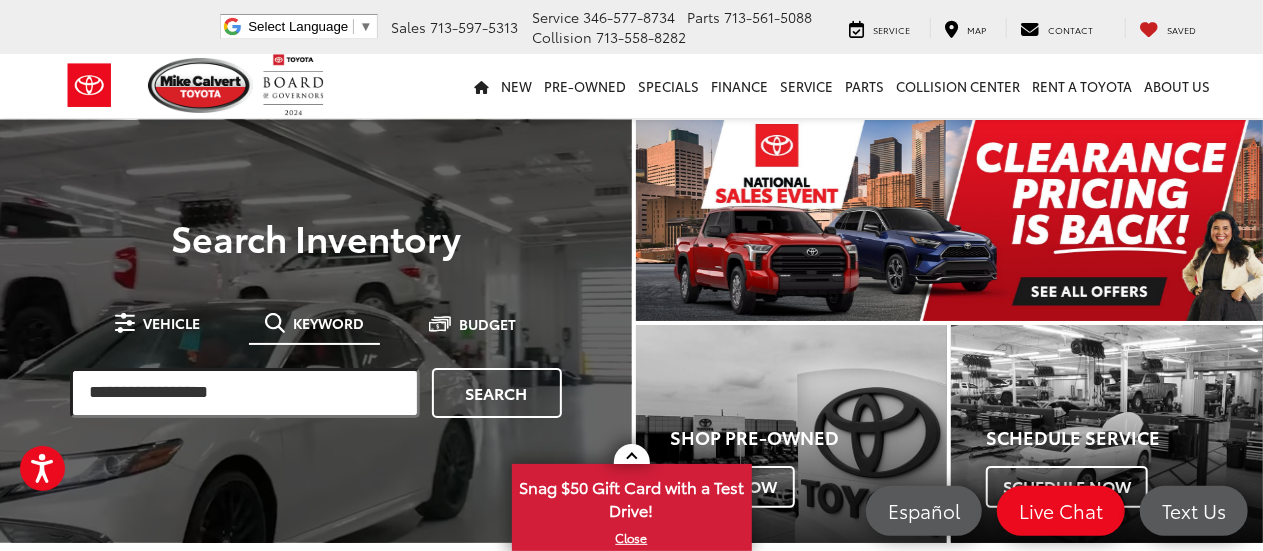 type on "**********" 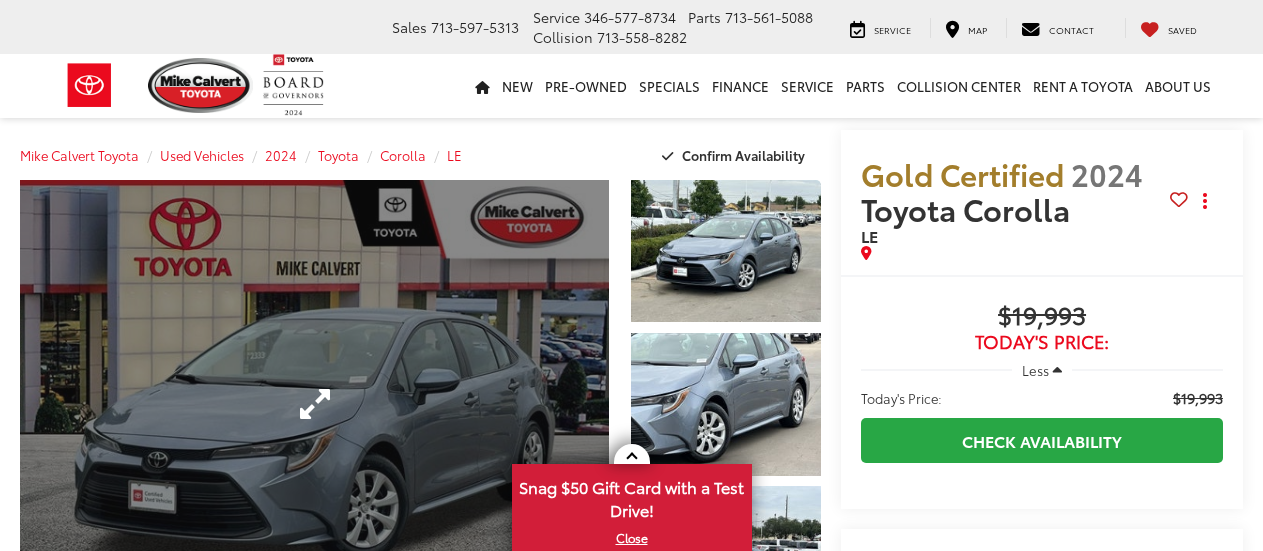 scroll, scrollTop: 0, scrollLeft: 0, axis: both 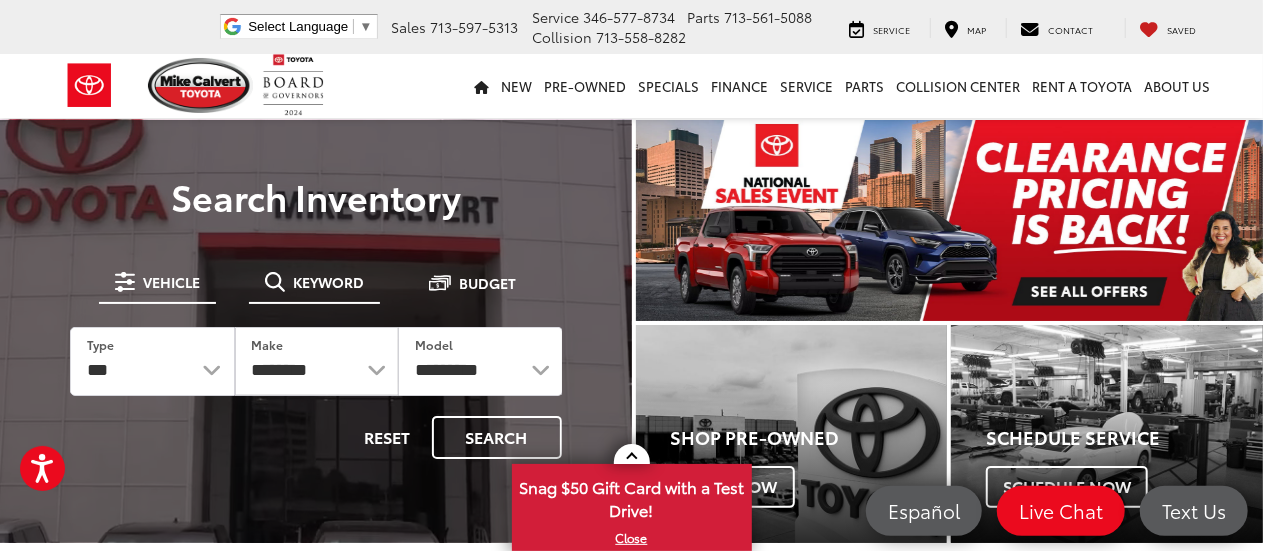 click on "Keyword" at bounding box center (328, 282) 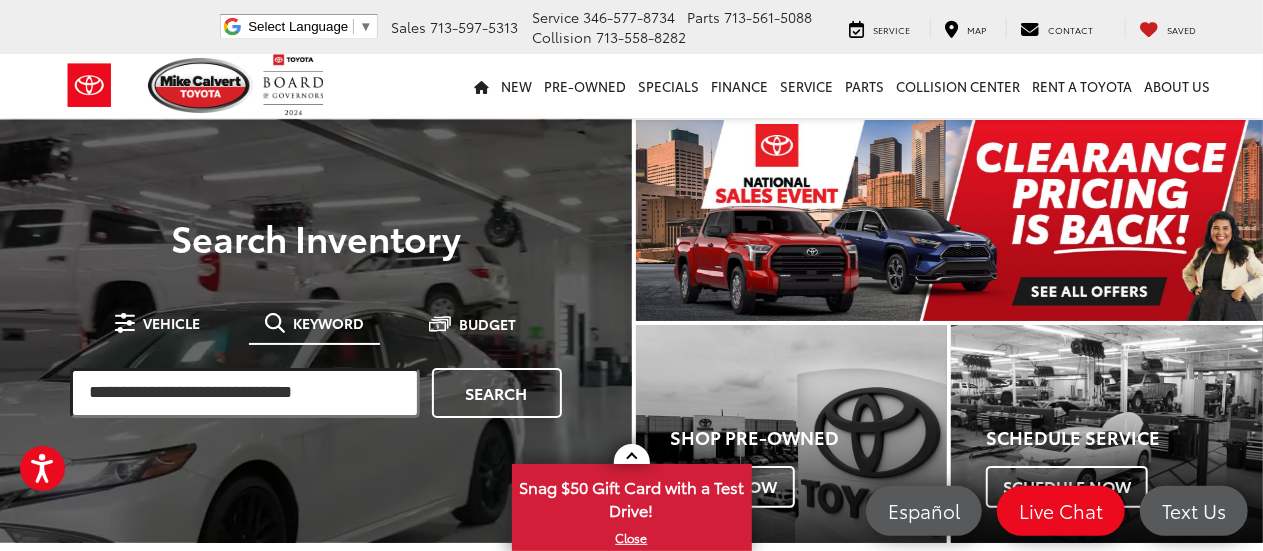 click at bounding box center (245, 393) 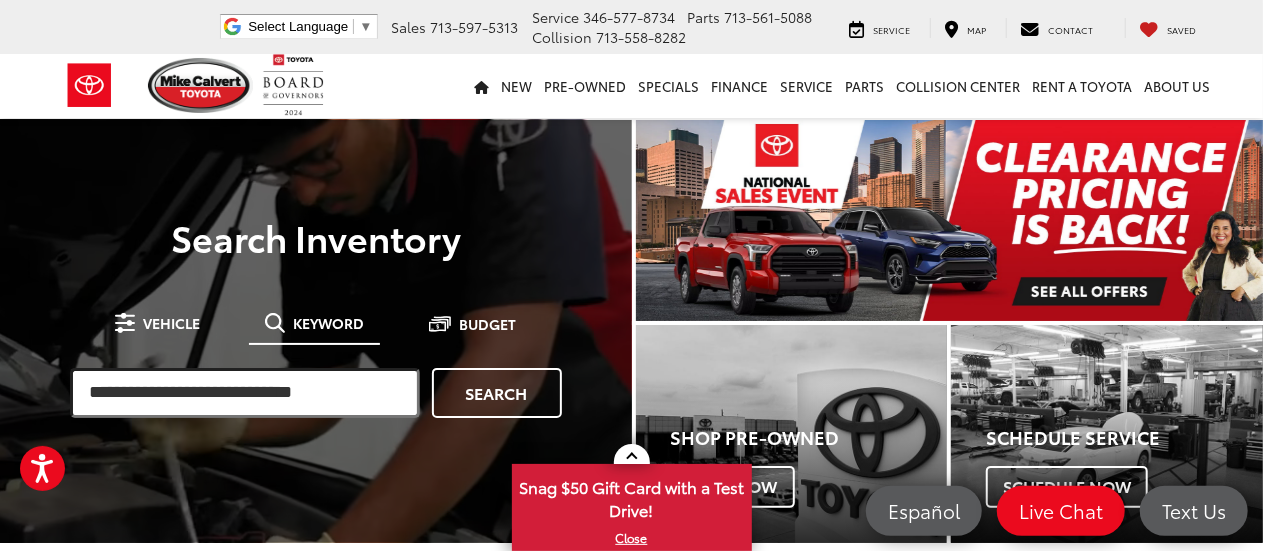 paste on "**********" 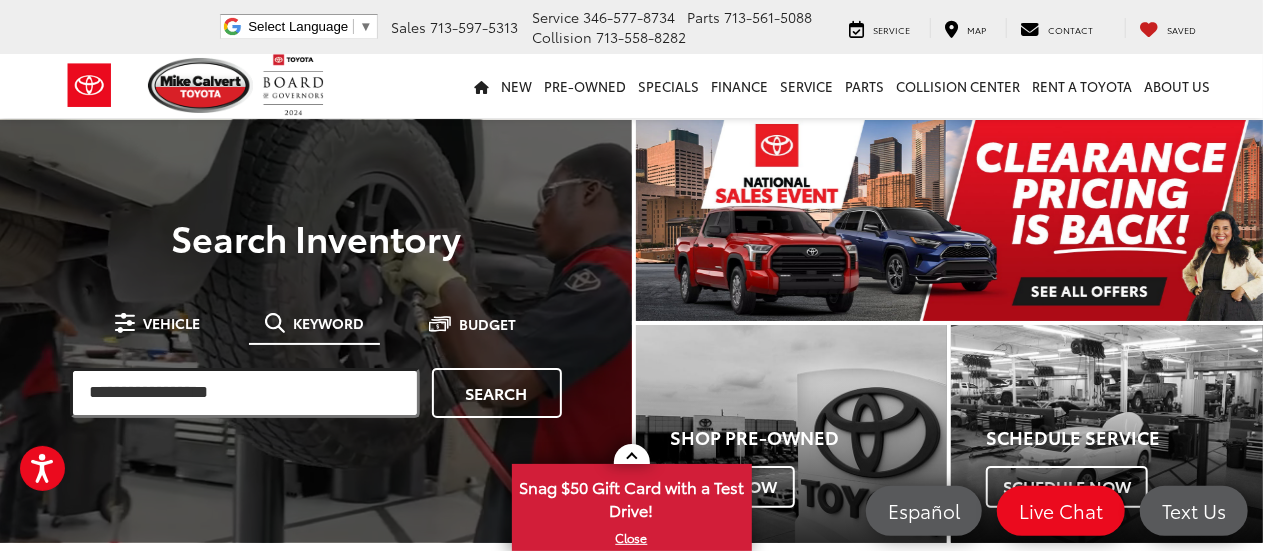 type on "**********" 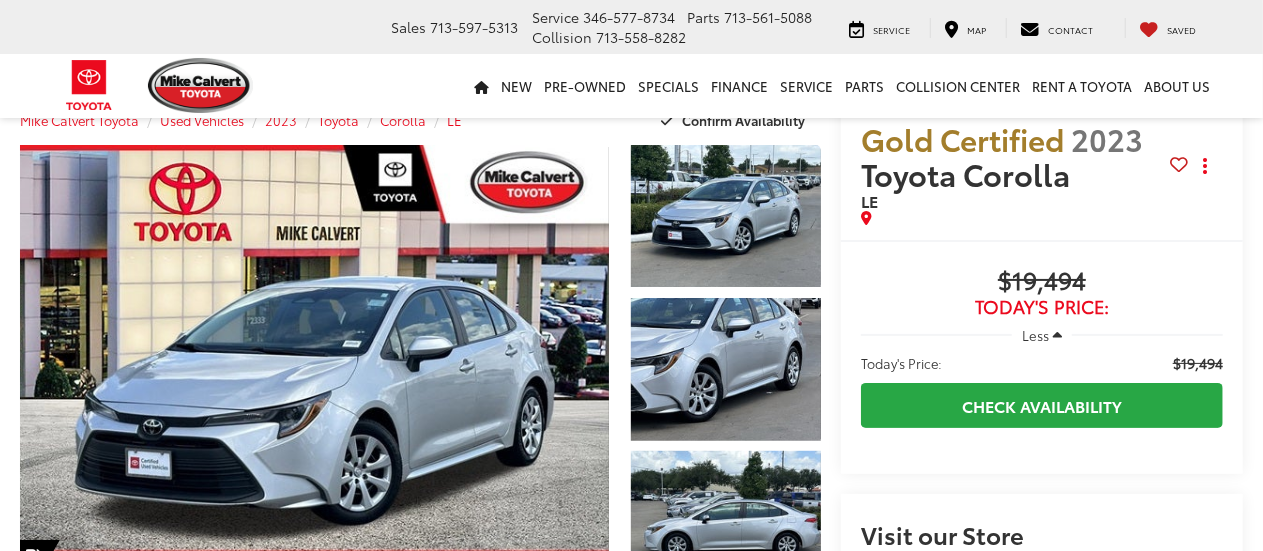 scroll, scrollTop: 51, scrollLeft: 0, axis: vertical 